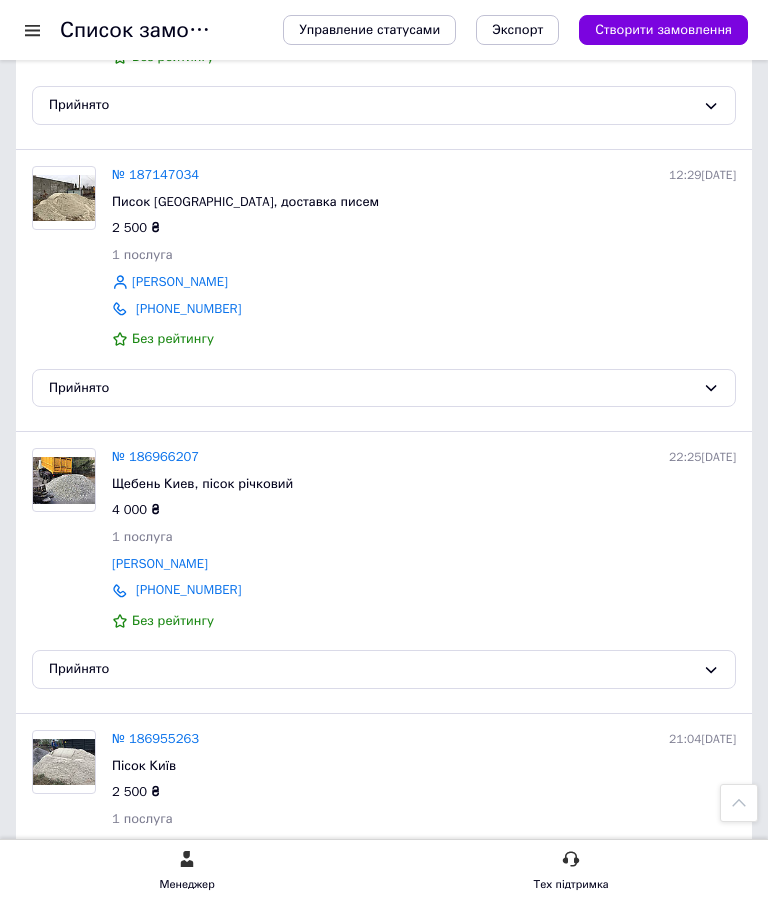 scroll, scrollTop: 5151, scrollLeft: 0, axis: vertical 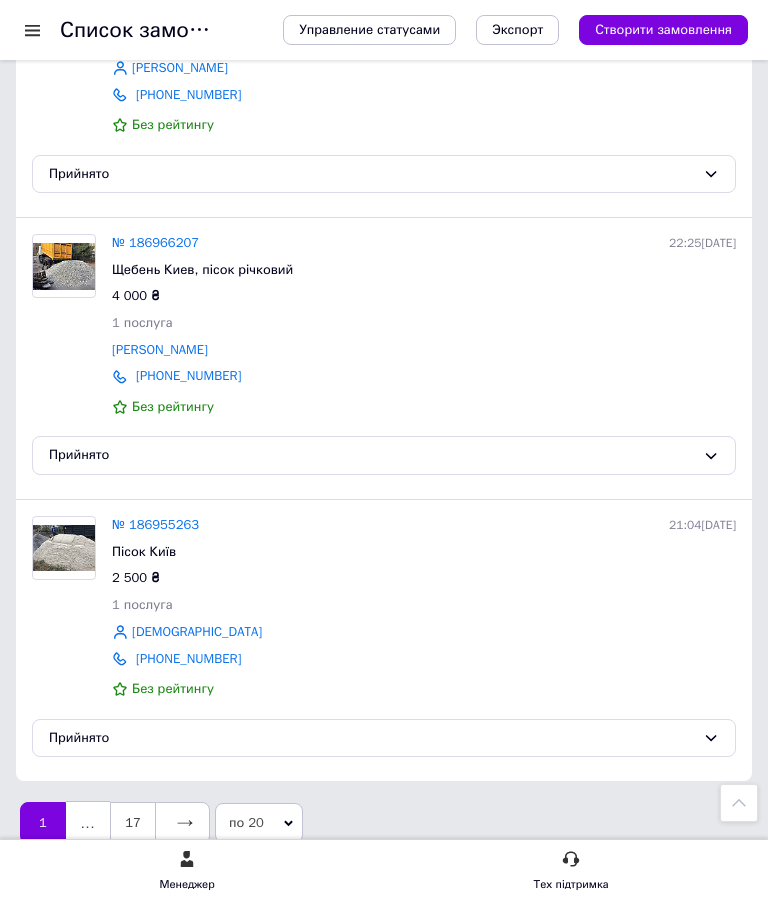 click on "17" at bounding box center [133, 822] 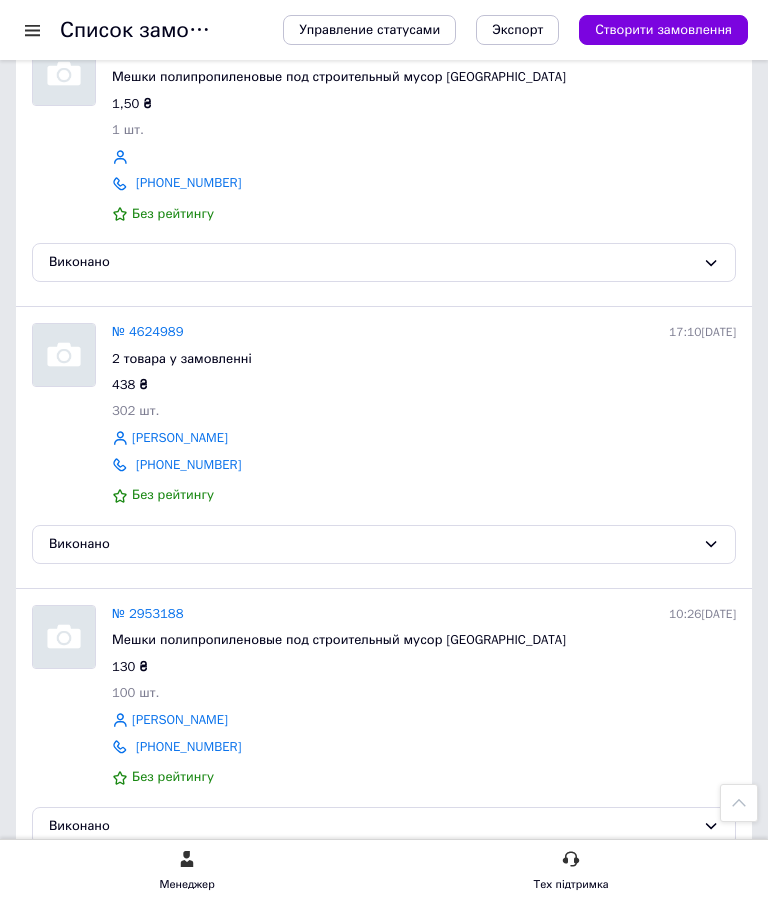scroll, scrollTop: 2560, scrollLeft: 0, axis: vertical 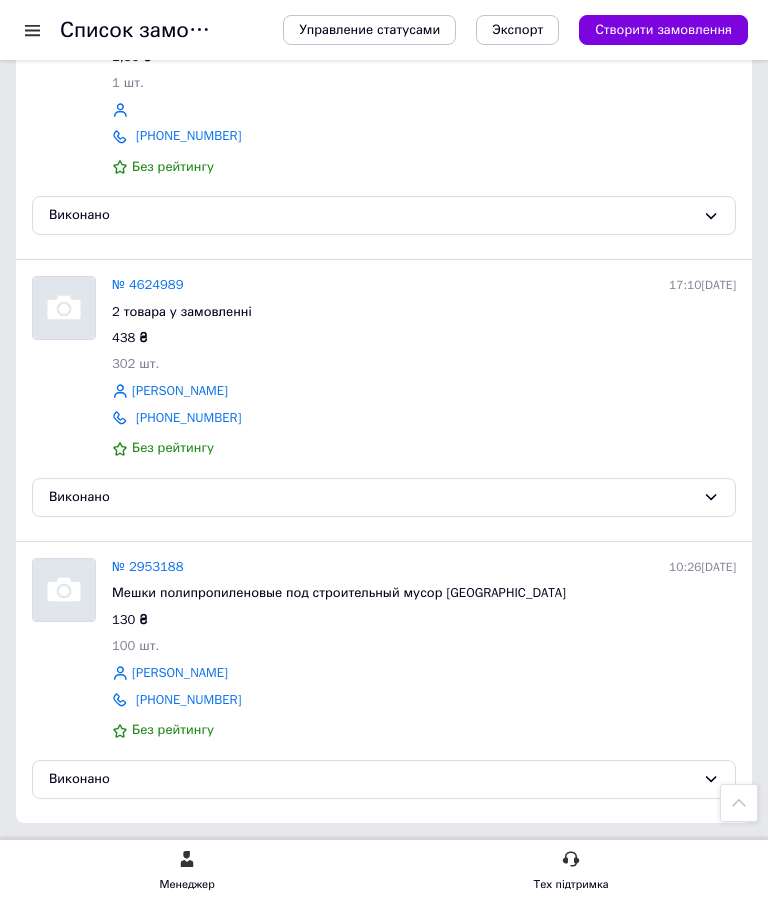 click on "1" at bounding box center [97, 864] 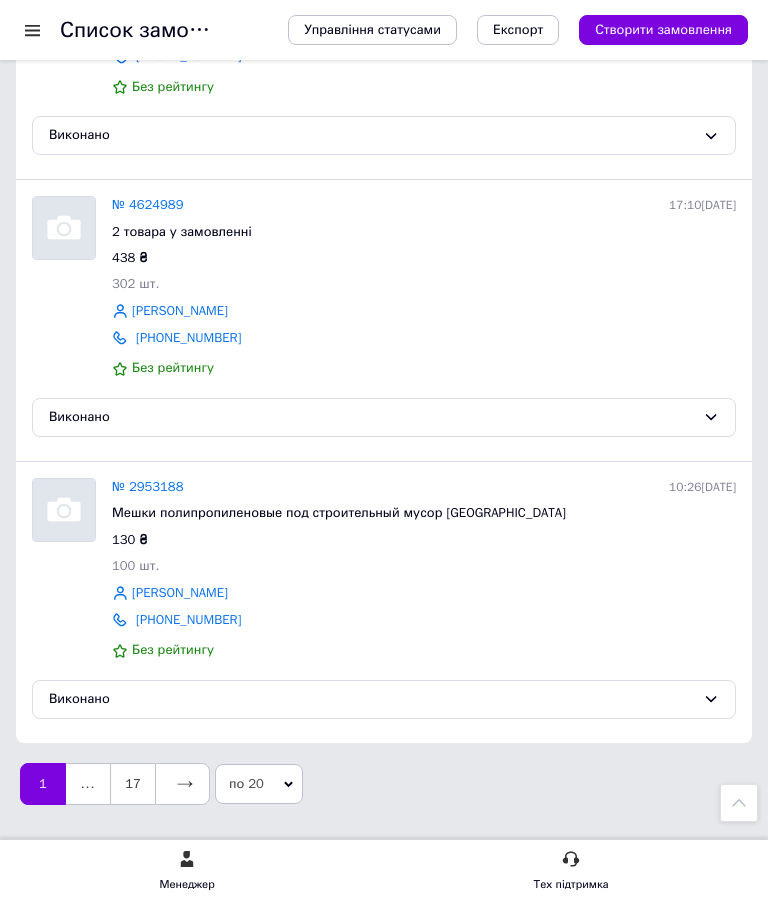 scroll, scrollTop: 2639, scrollLeft: 0, axis: vertical 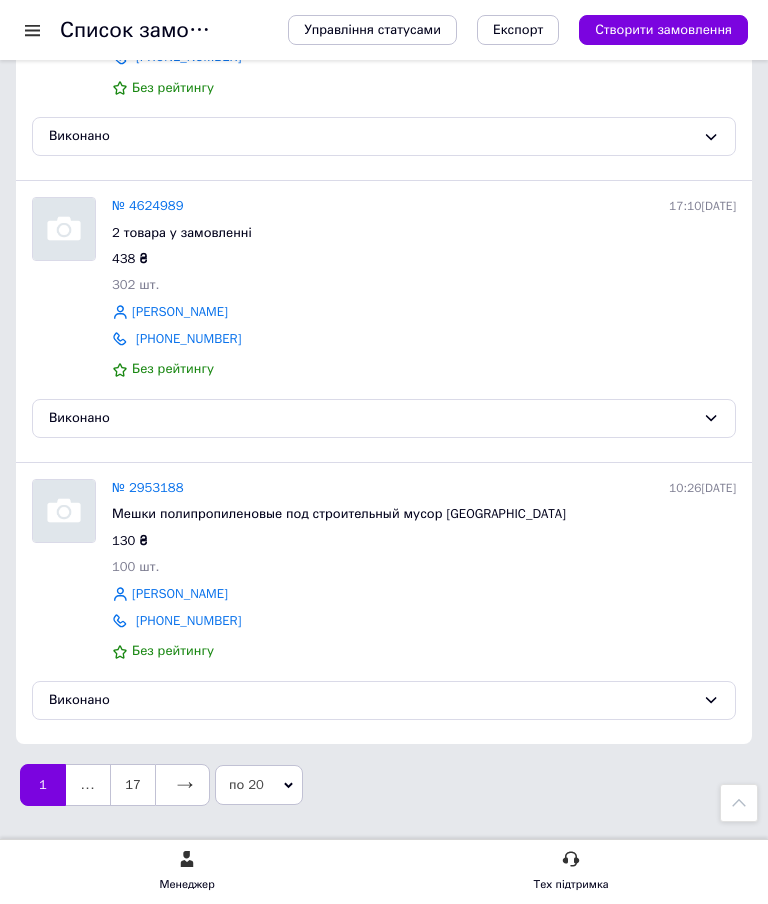 click 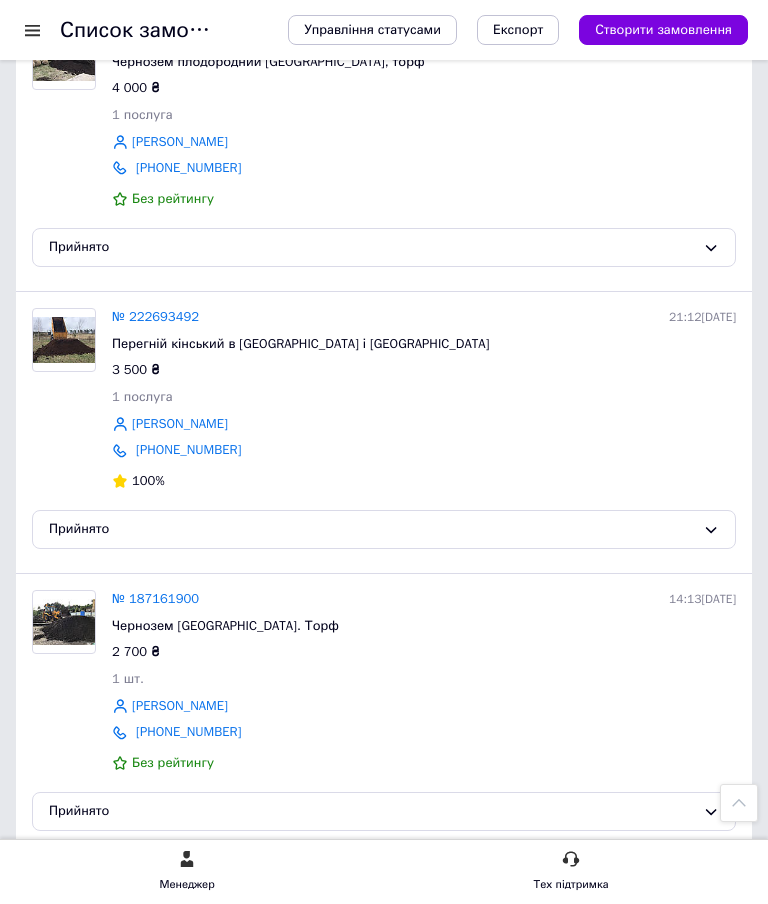 scroll, scrollTop: 4213, scrollLeft: 0, axis: vertical 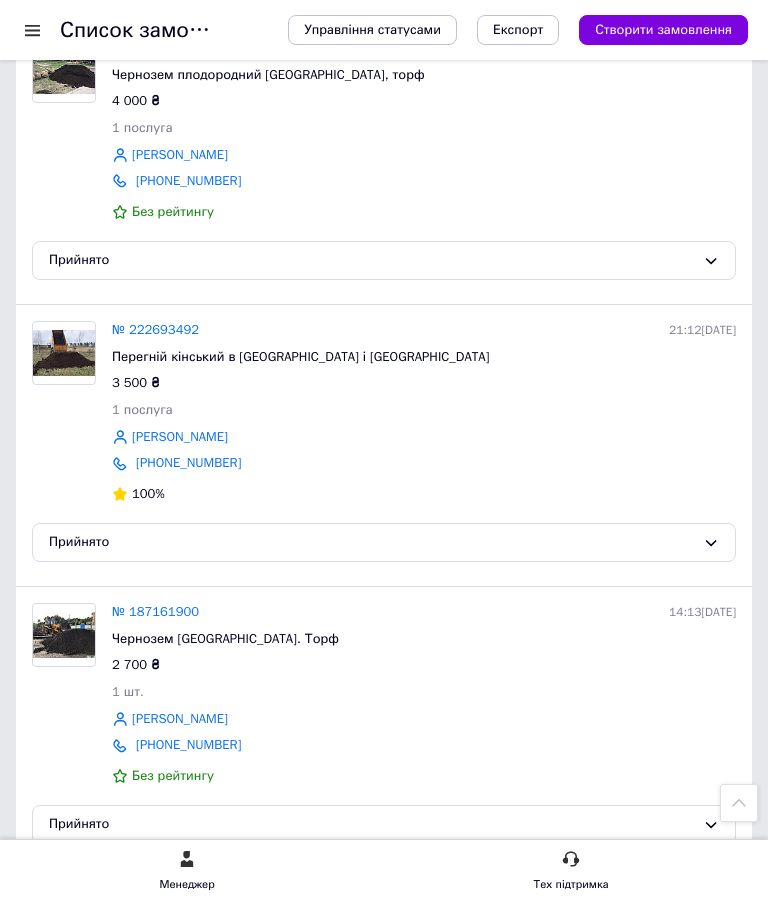 click at bounding box center [64, 635] 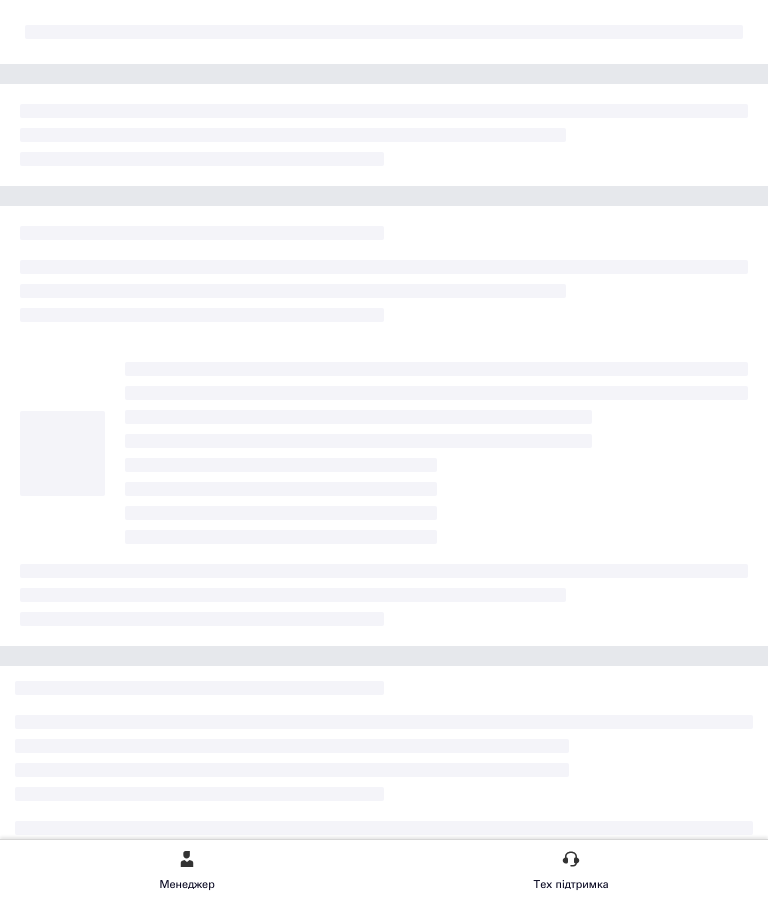 scroll, scrollTop: 0, scrollLeft: 0, axis: both 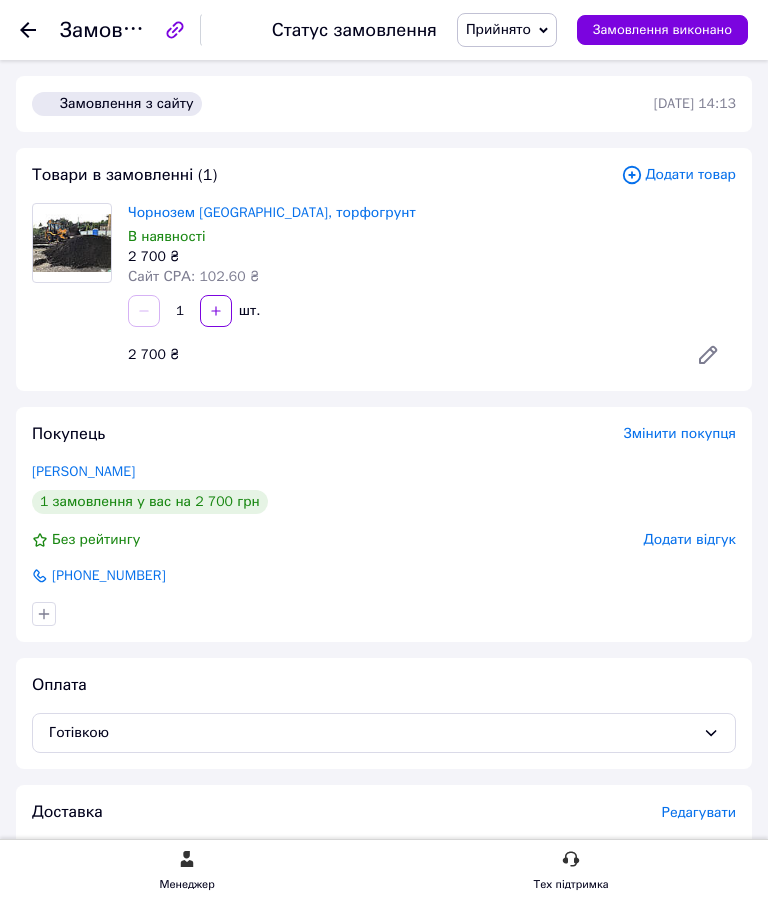 click 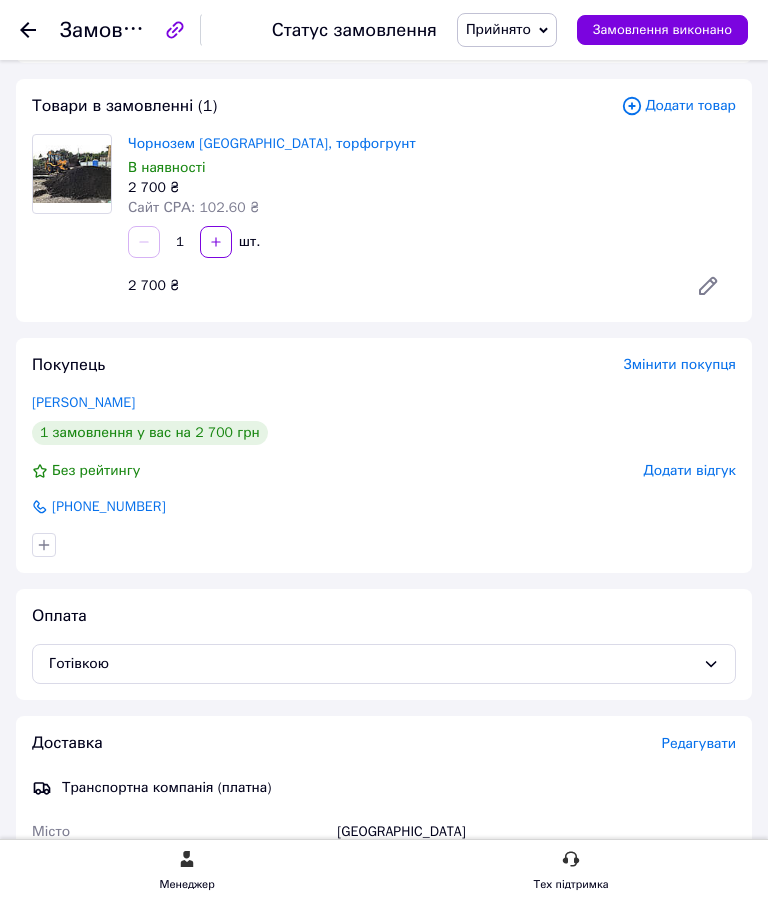 scroll, scrollTop: 0, scrollLeft: 0, axis: both 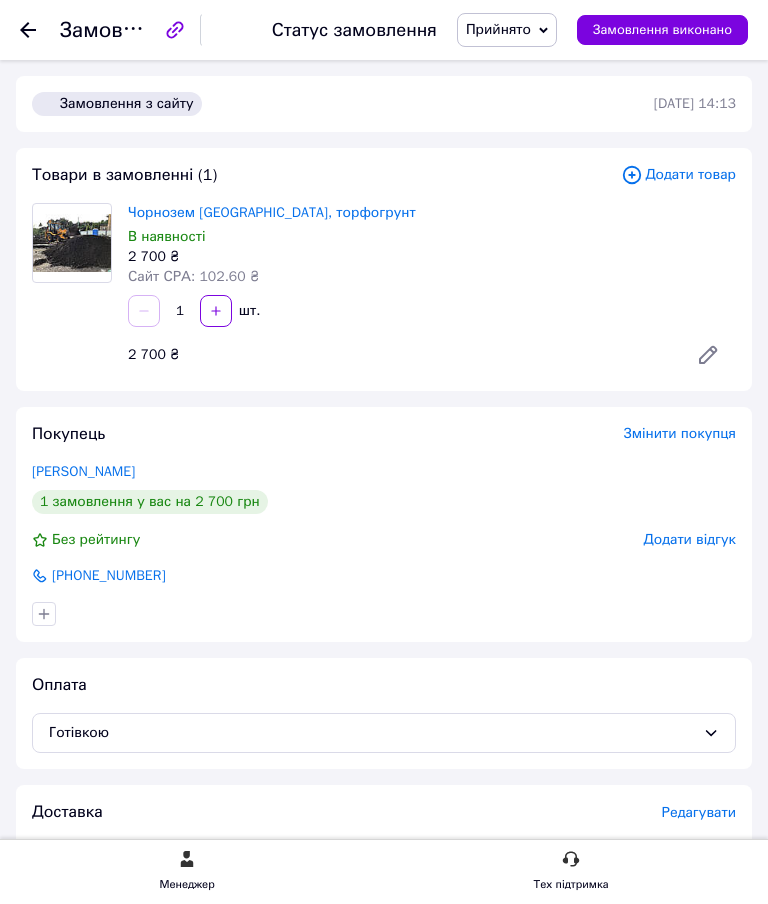 click 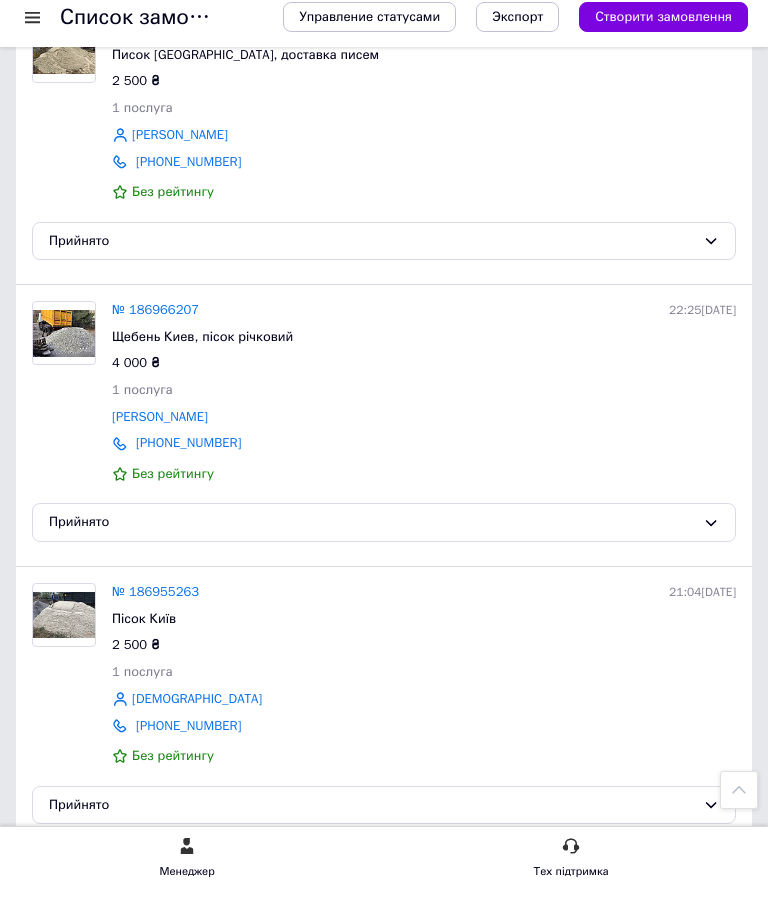 scroll, scrollTop: 5151, scrollLeft: 0, axis: vertical 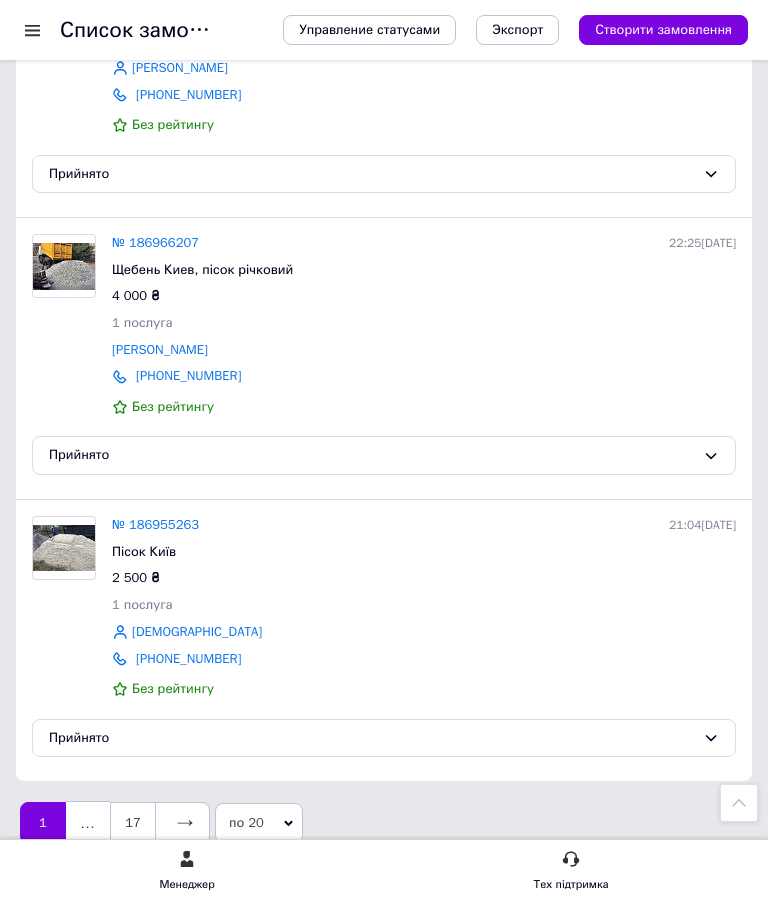 click 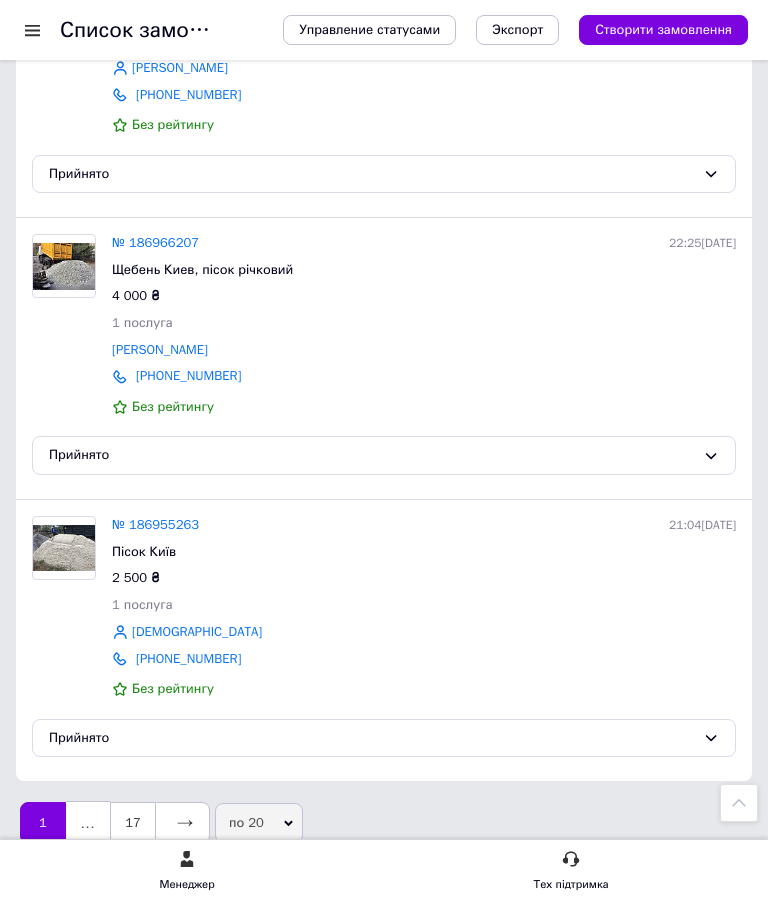 click on "по 100" at bounding box center [246, 922] 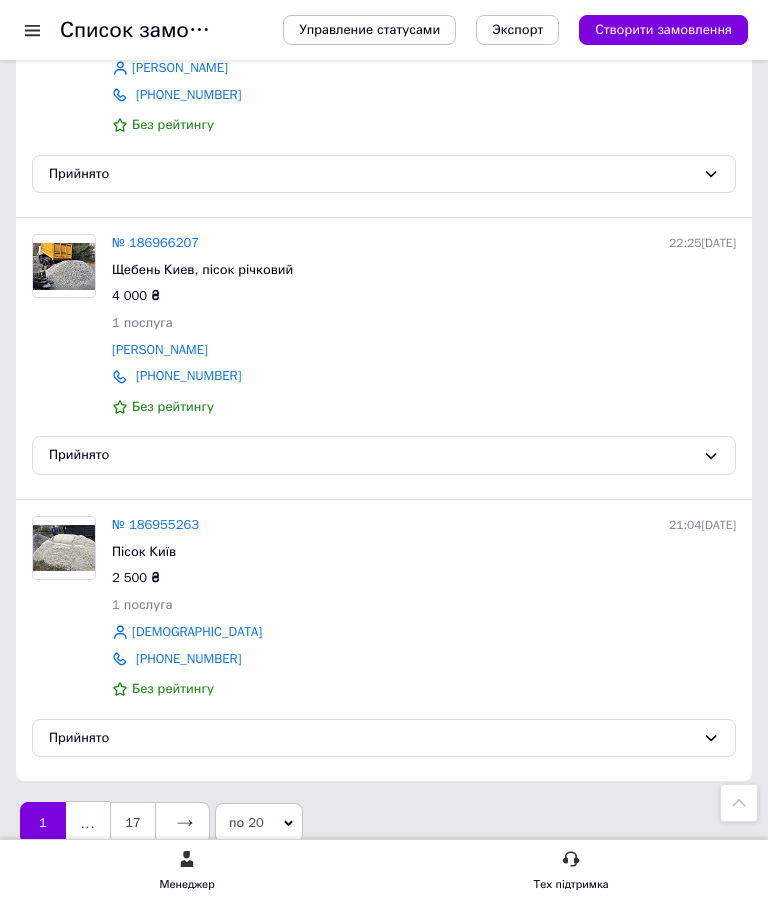 click on "по 20" at bounding box center (259, 823) 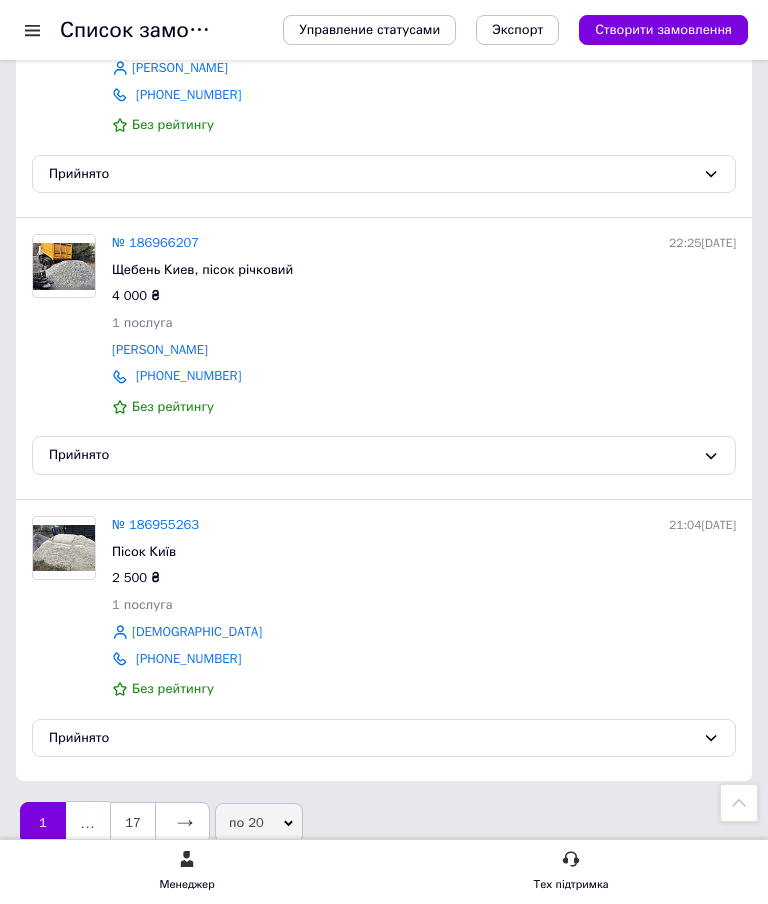 click on "по 50" at bounding box center (242, 894) 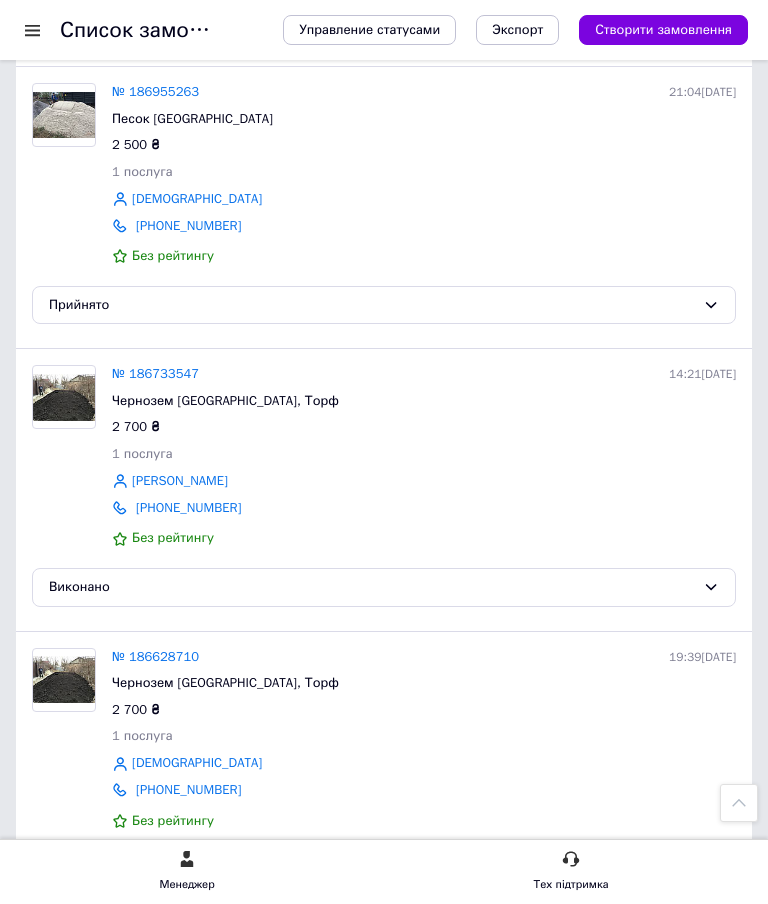 scroll, scrollTop: 5579, scrollLeft: 0, axis: vertical 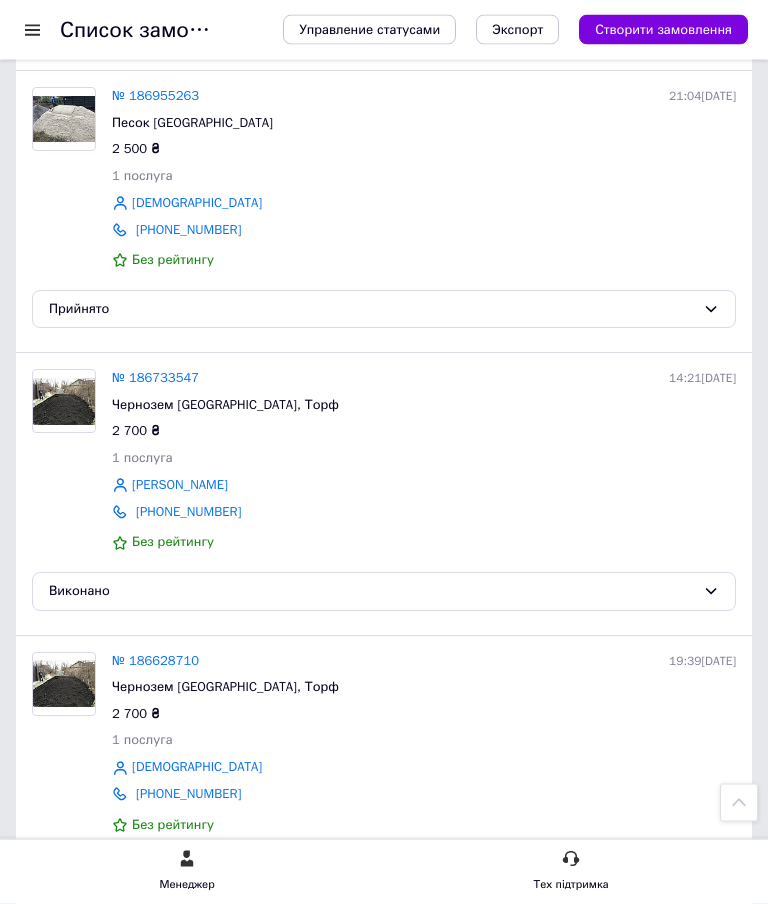 click at bounding box center (32, 30) 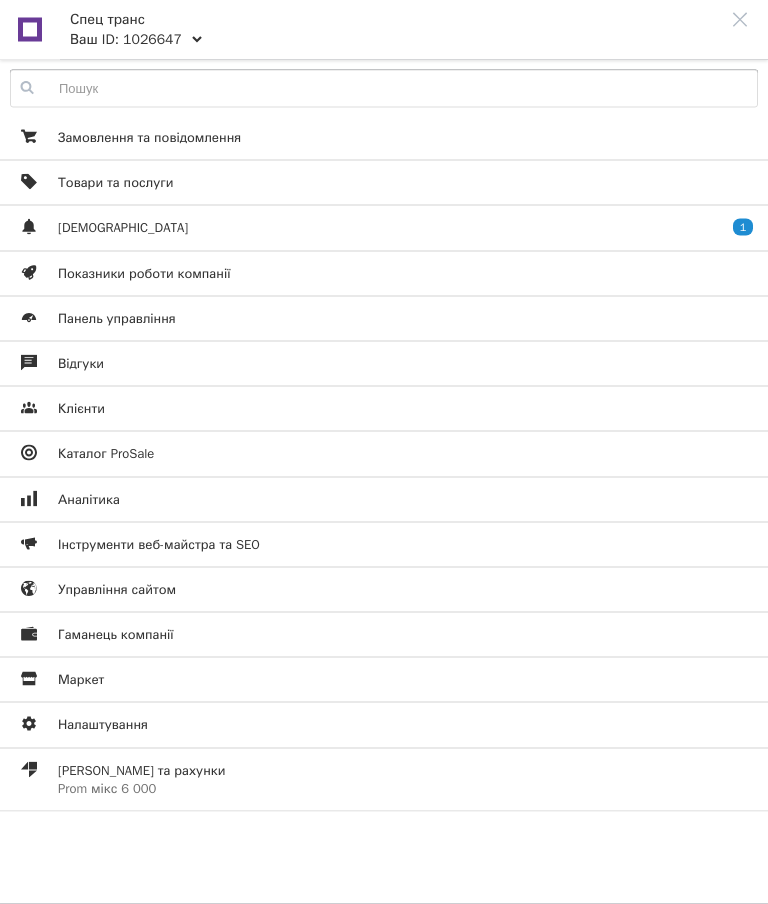 scroll, scrollTop: 0, scrollLeft: 0, axis: both 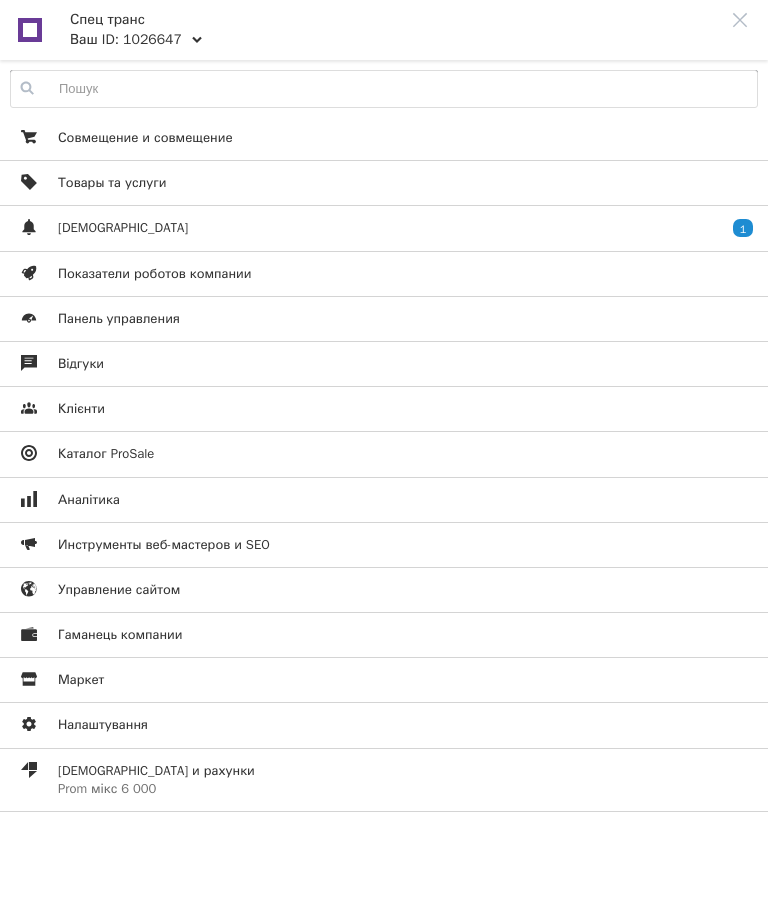 click on "Товары та услуги" at bounding box center [112, 182] 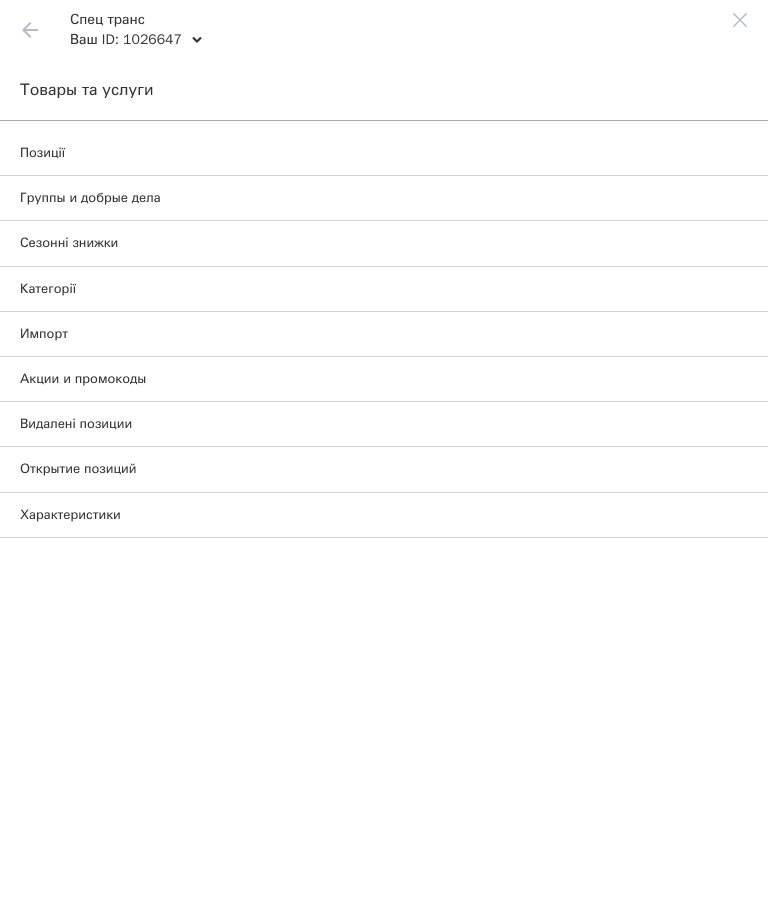 click on "Позиції" at bounding box center (42, 152) 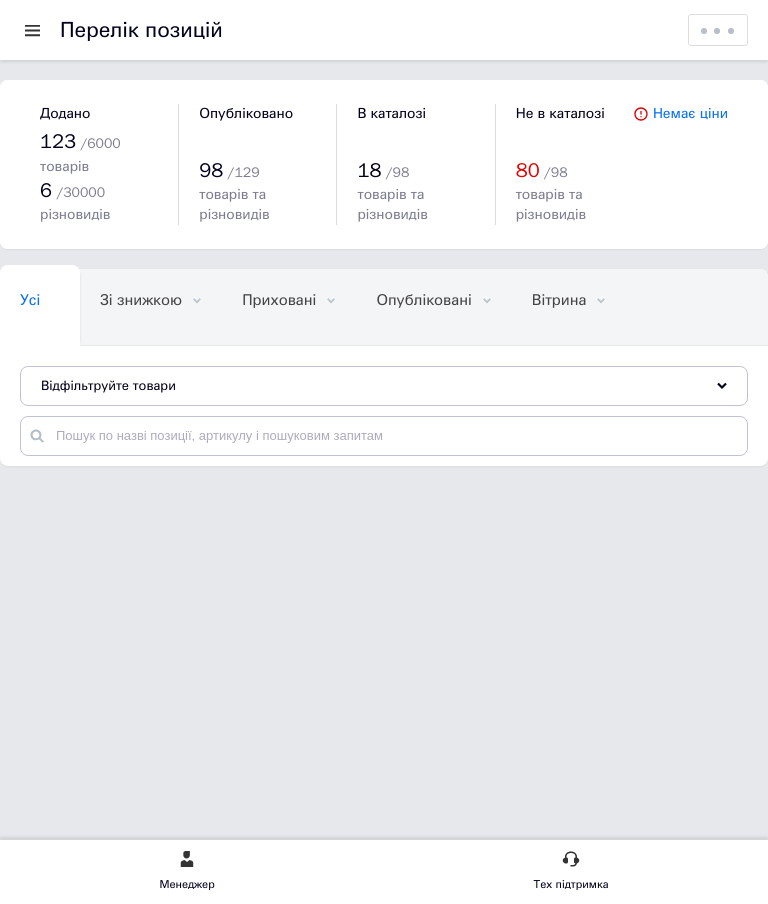 click at bounding box center [40, 30] 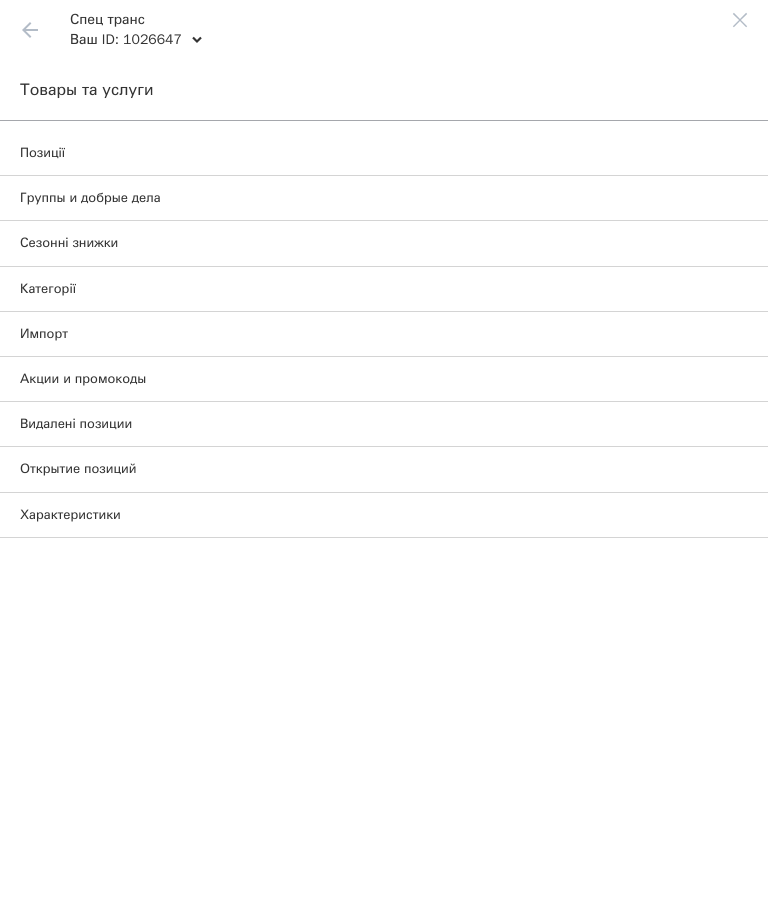 click on "Группы и добрые дела" at bounding box center (90, 198) 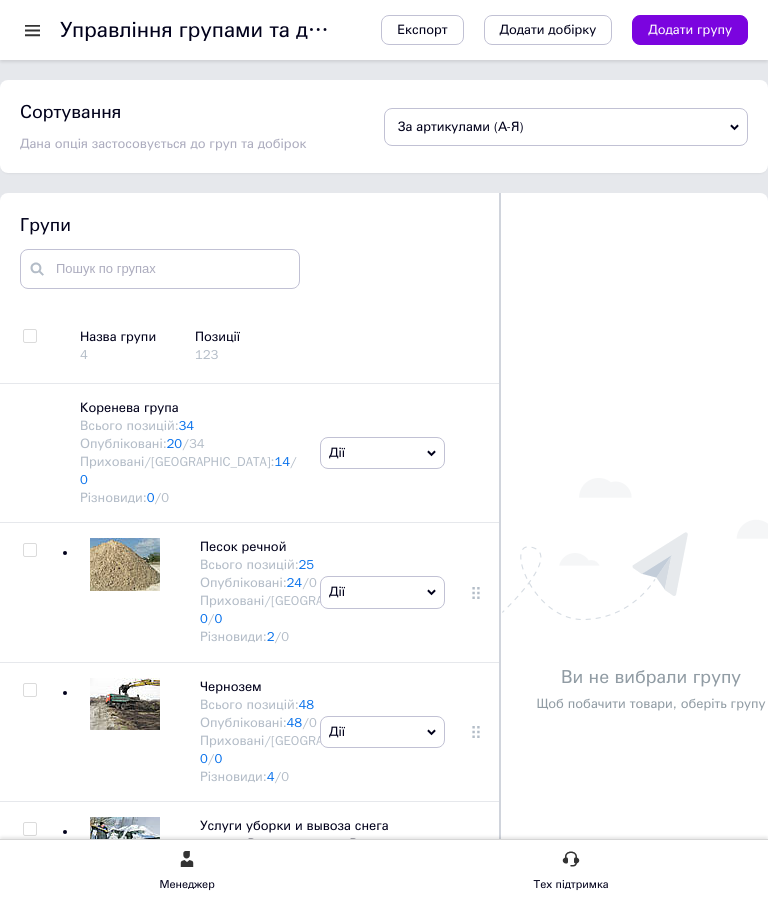 click on "Дії" at bounding box center (382, 732) 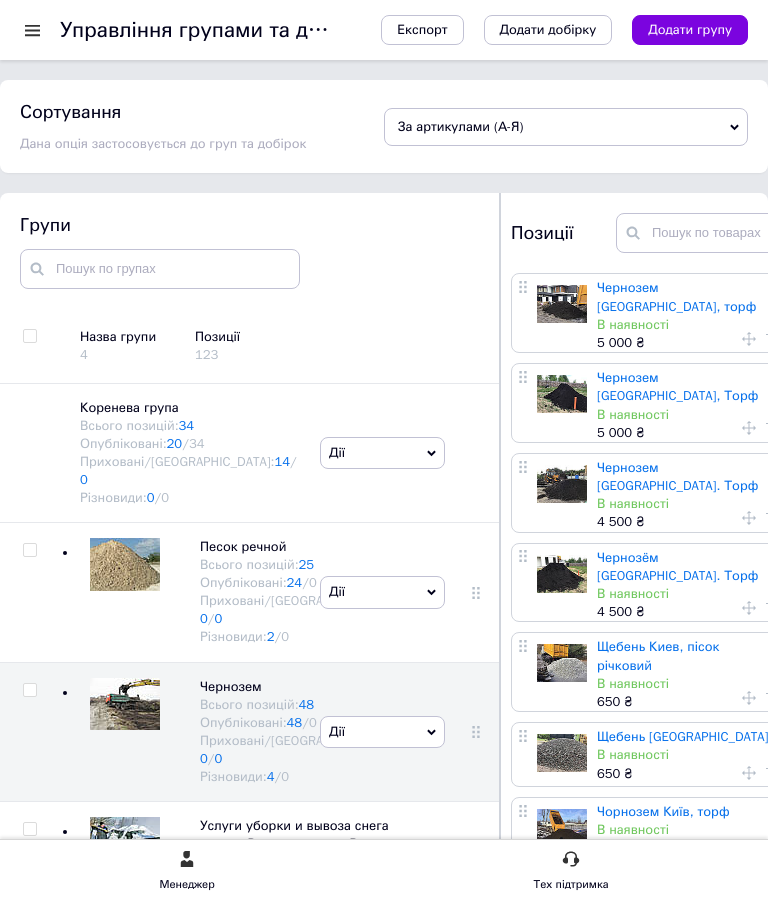 click at bounding box center [562, 574] 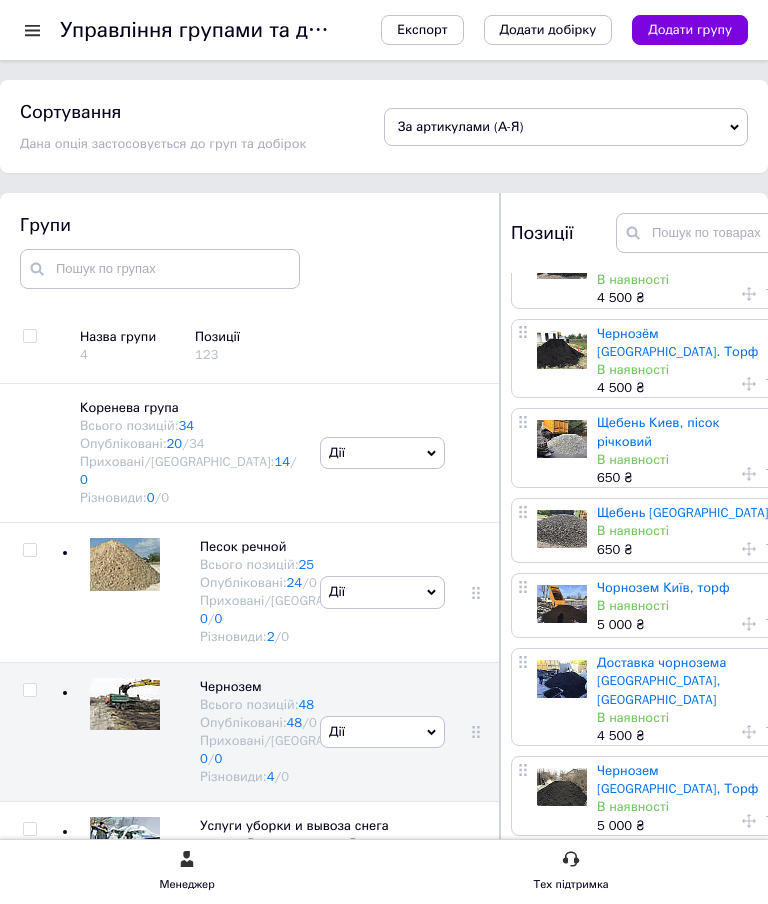 scroll, scrollTop: 223, scrollLeft: 0, axis: vertical 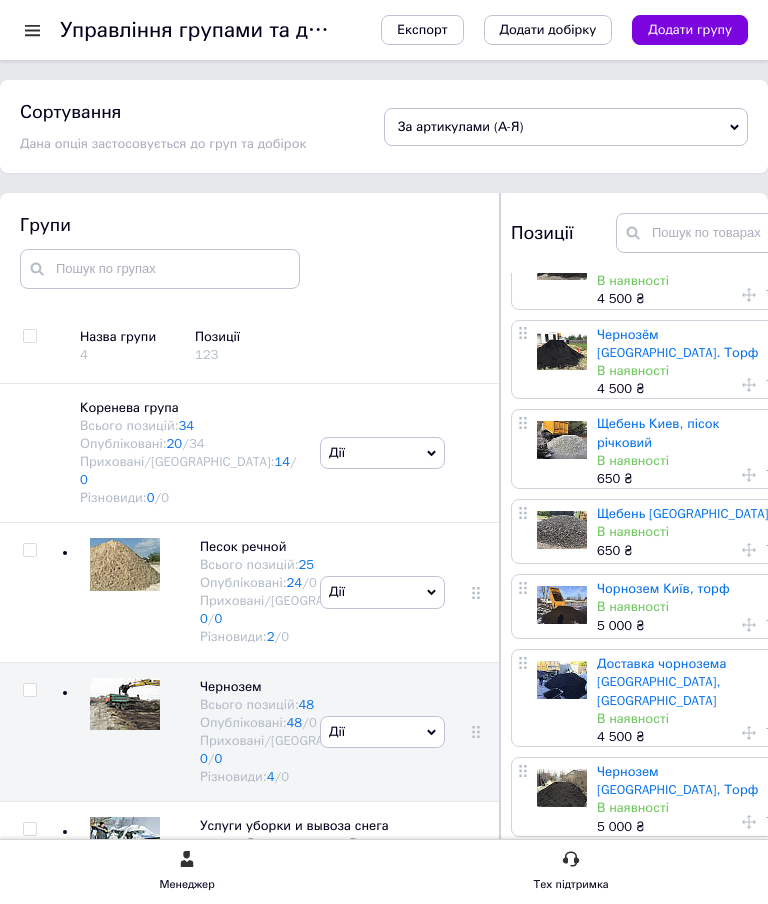 click at bounding box center [562, 788] 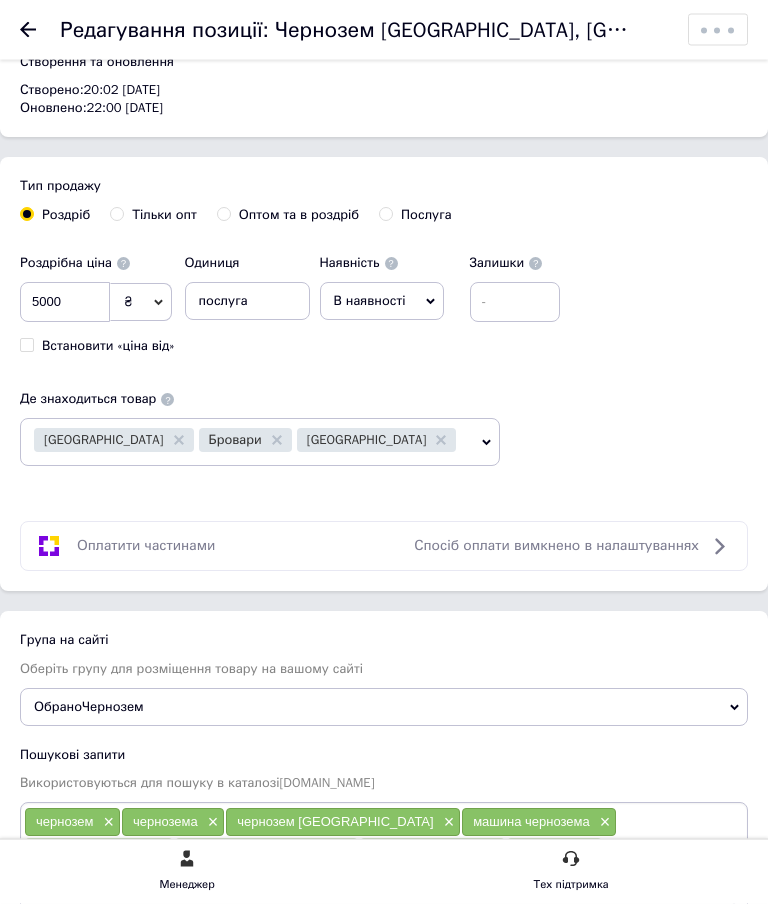 scroll, scrollTop: 1057, scrollLeft: 0, axis: vertical 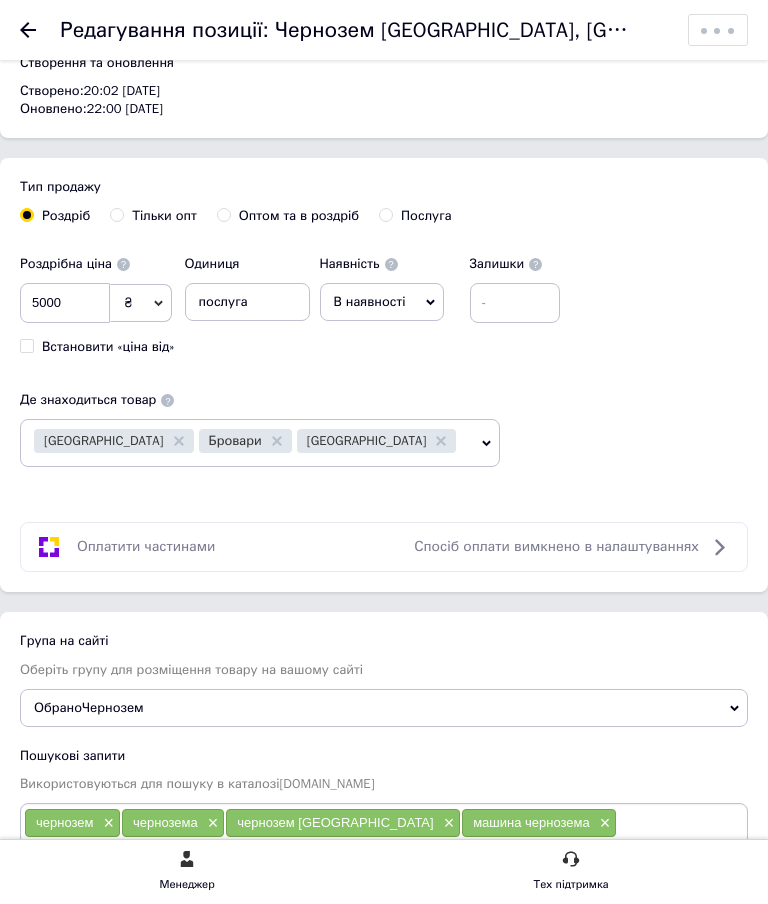 click 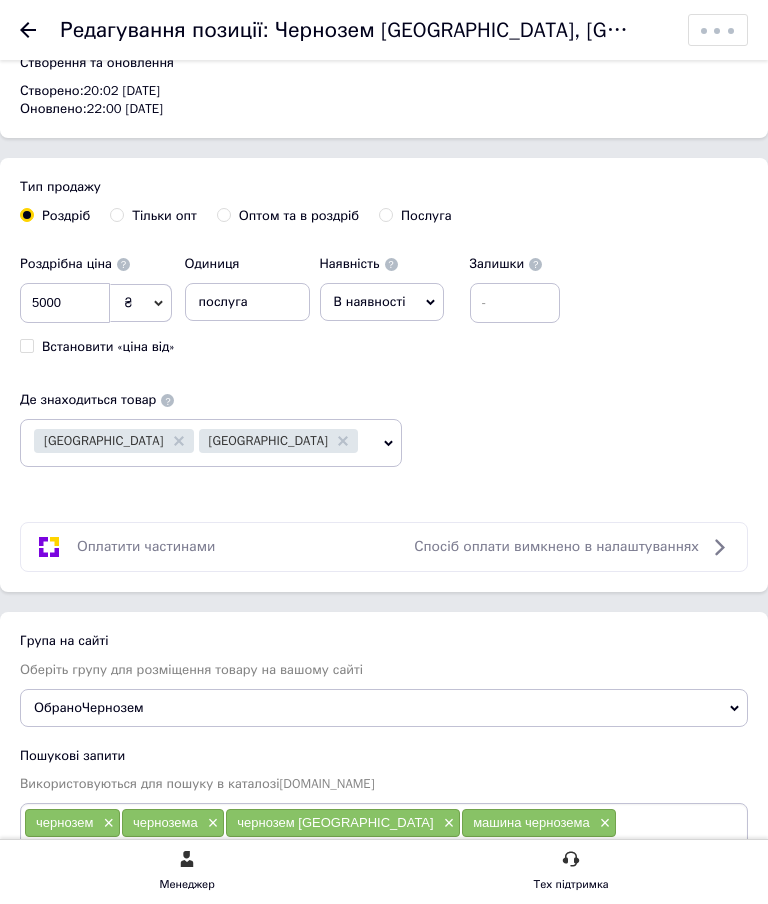 click 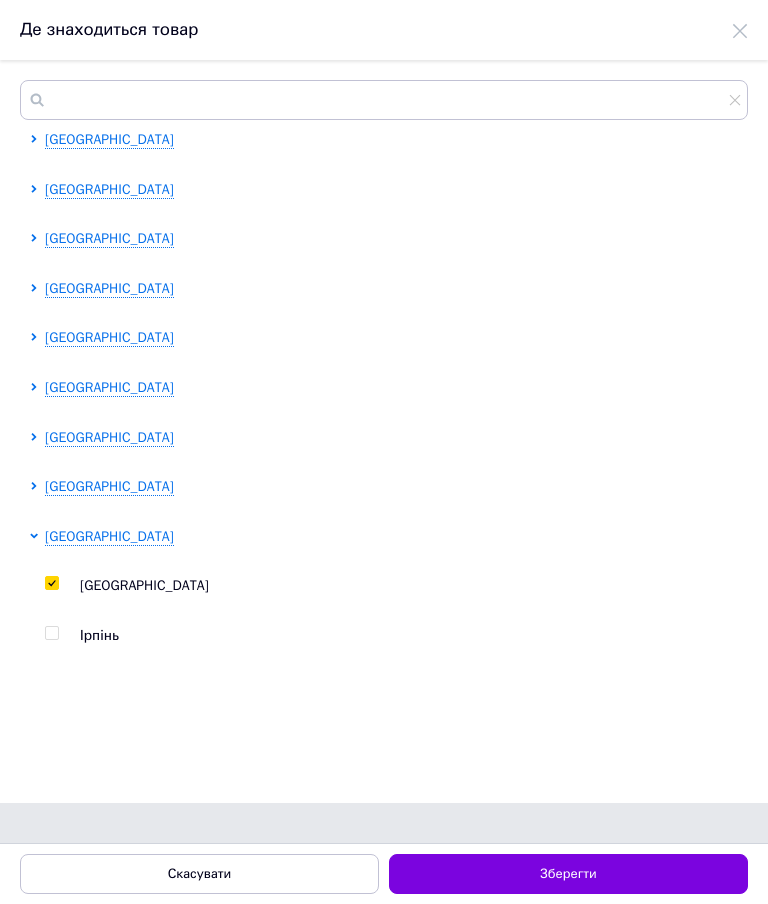 scroll, scrollTop: 0, scrollLeft: 0, axis: both 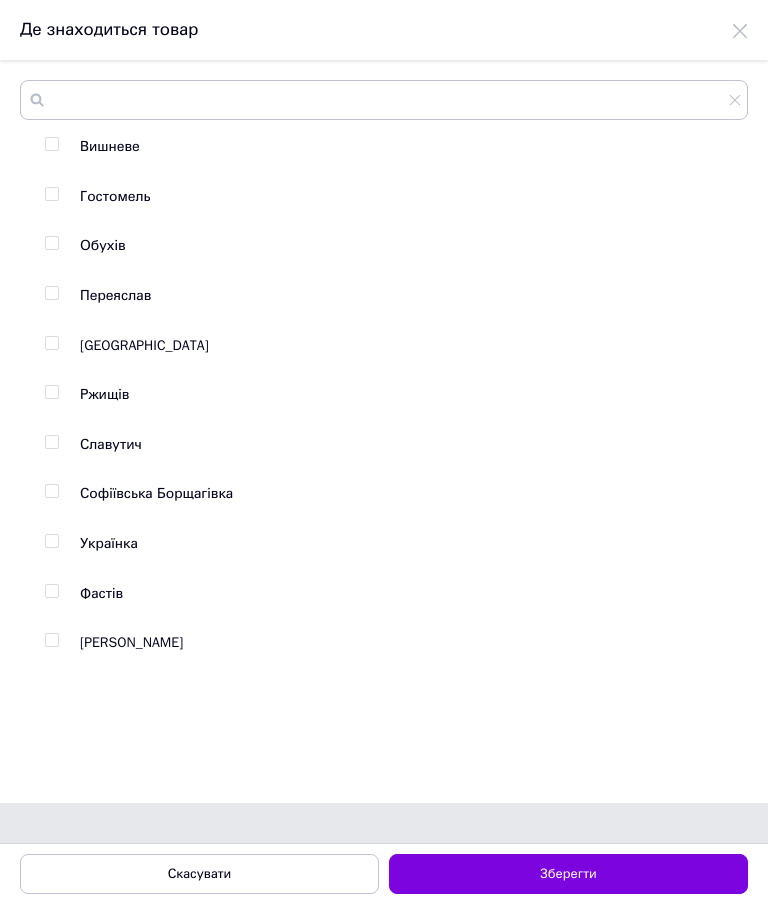 click at bounding box center [51, 491] 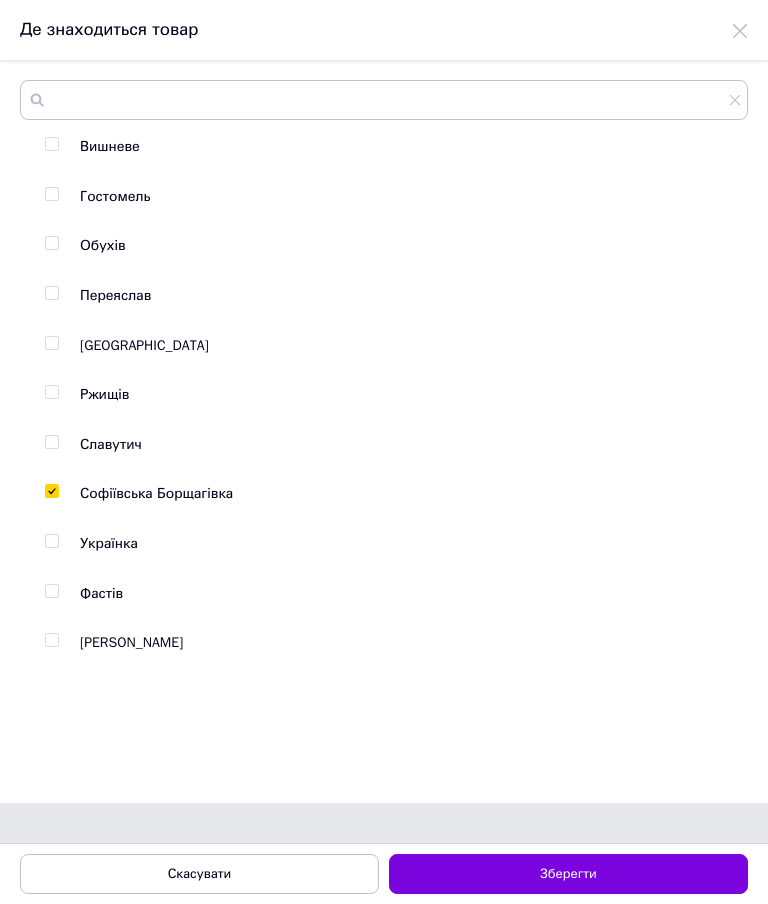 checkbox on "true" 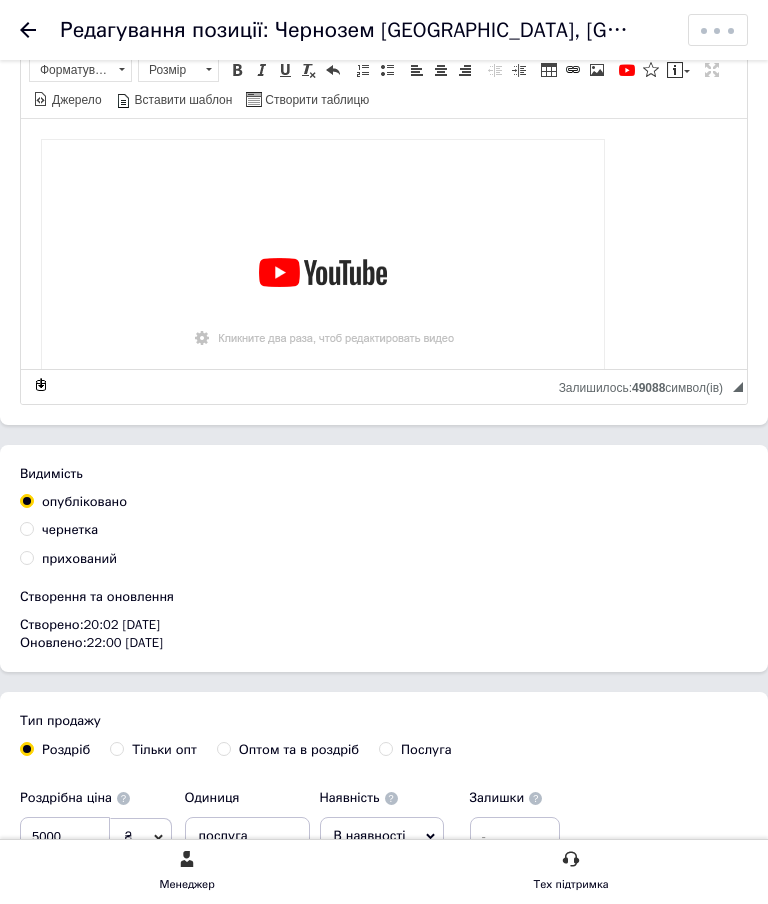 scroll, scrollTop: 574, scrollLeft: 0, axis: vertical 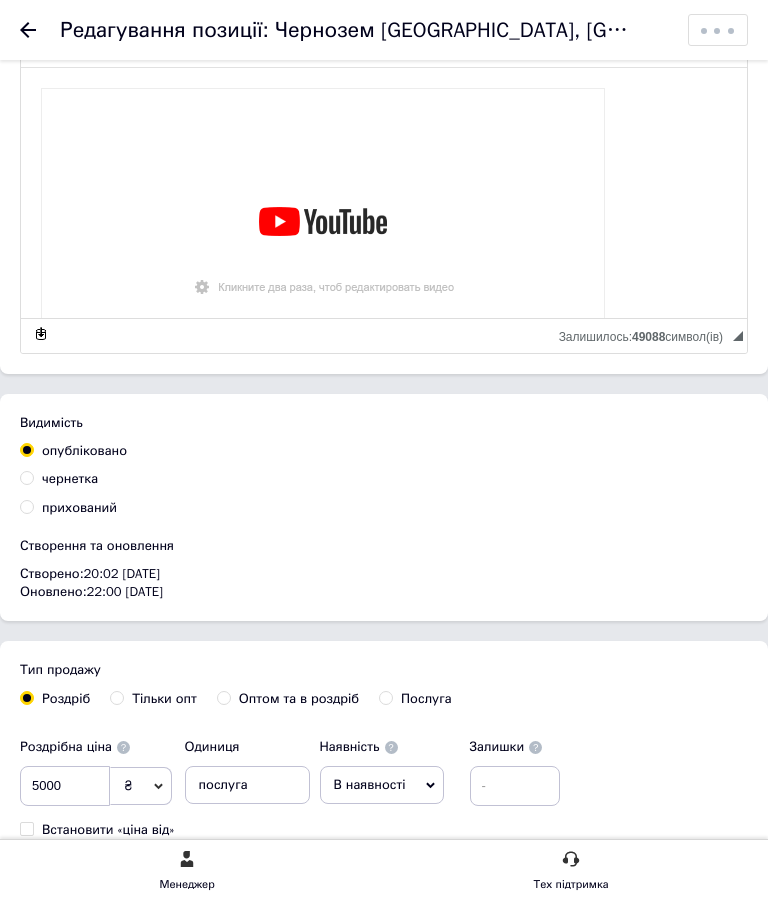click at bounding box center (384, 251) 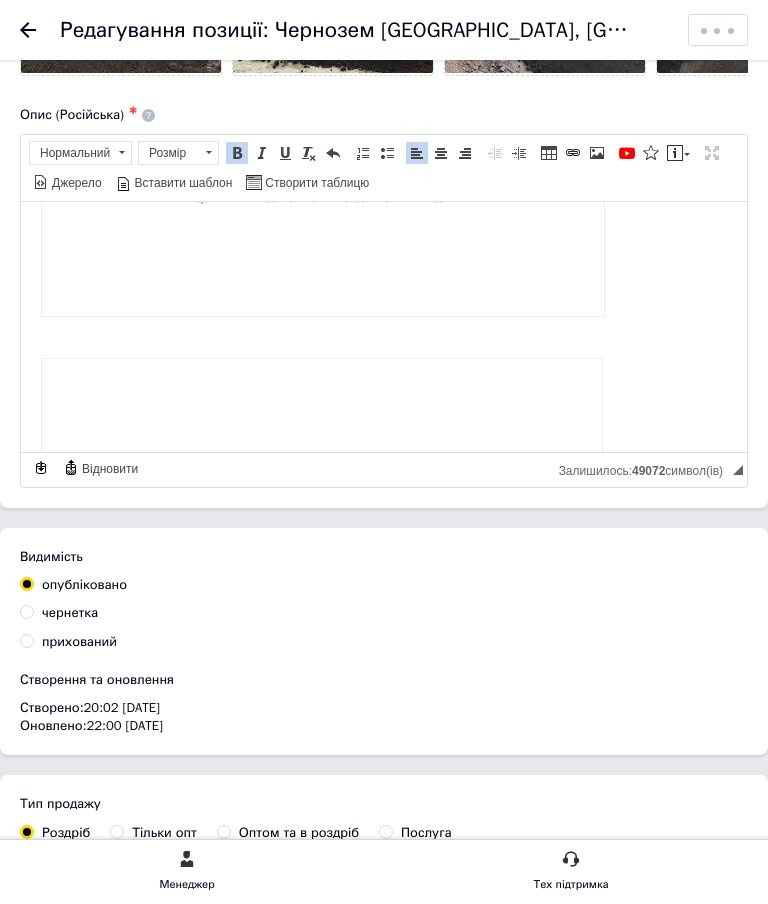 scroll, scrollTop: 396, scrollLeft: 0, axis: vertical 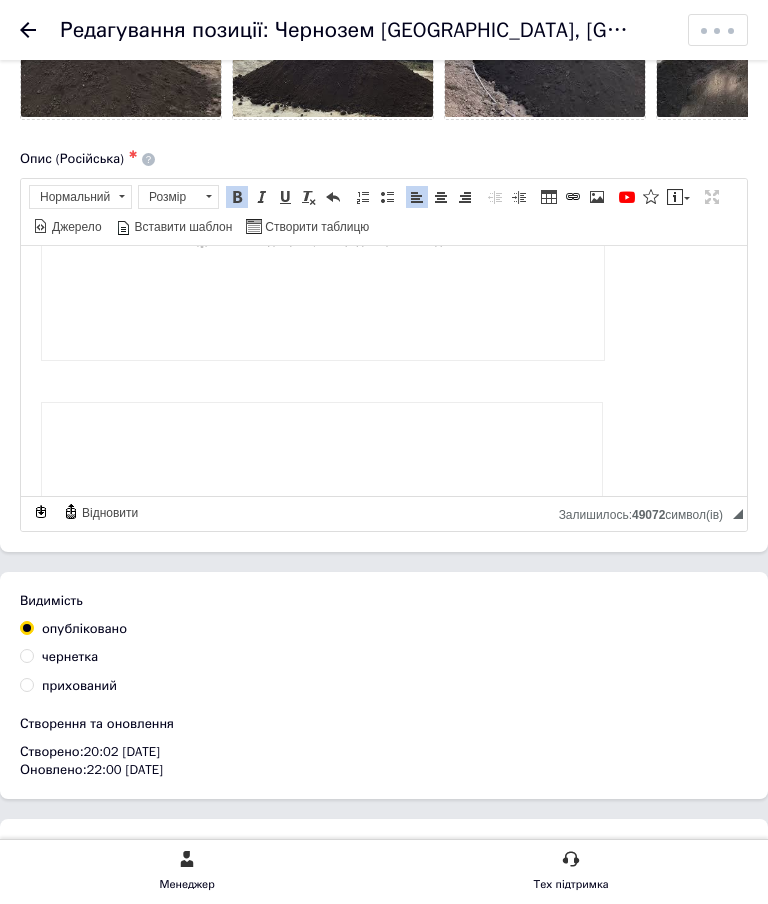 click on "​​​​​​​" at bounding box center [384, 215] 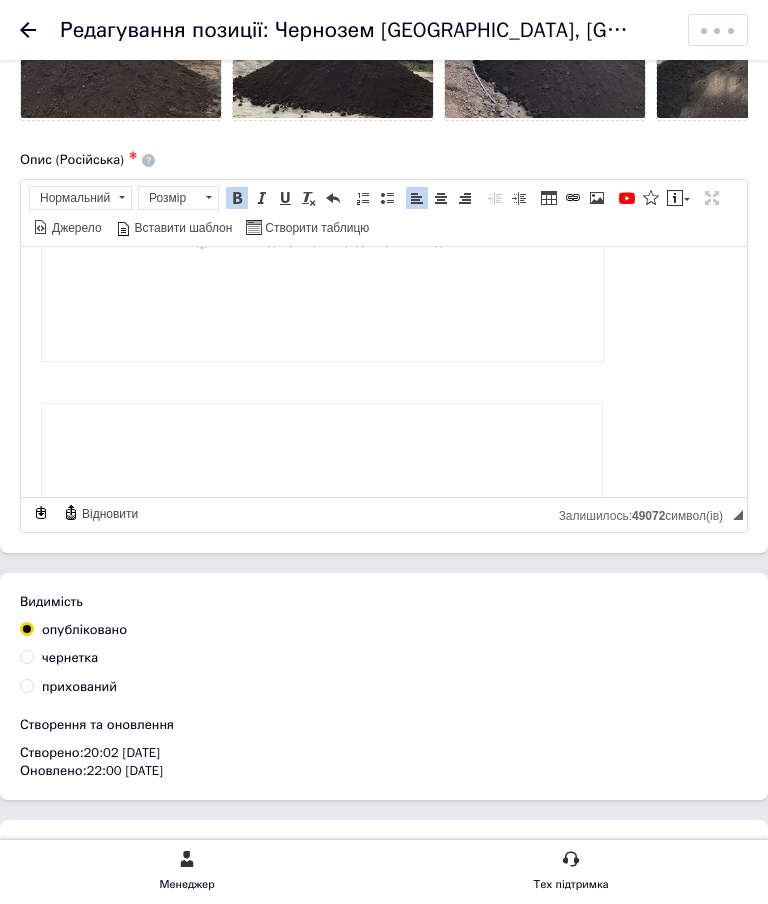 click at bounding box center (627, 198) 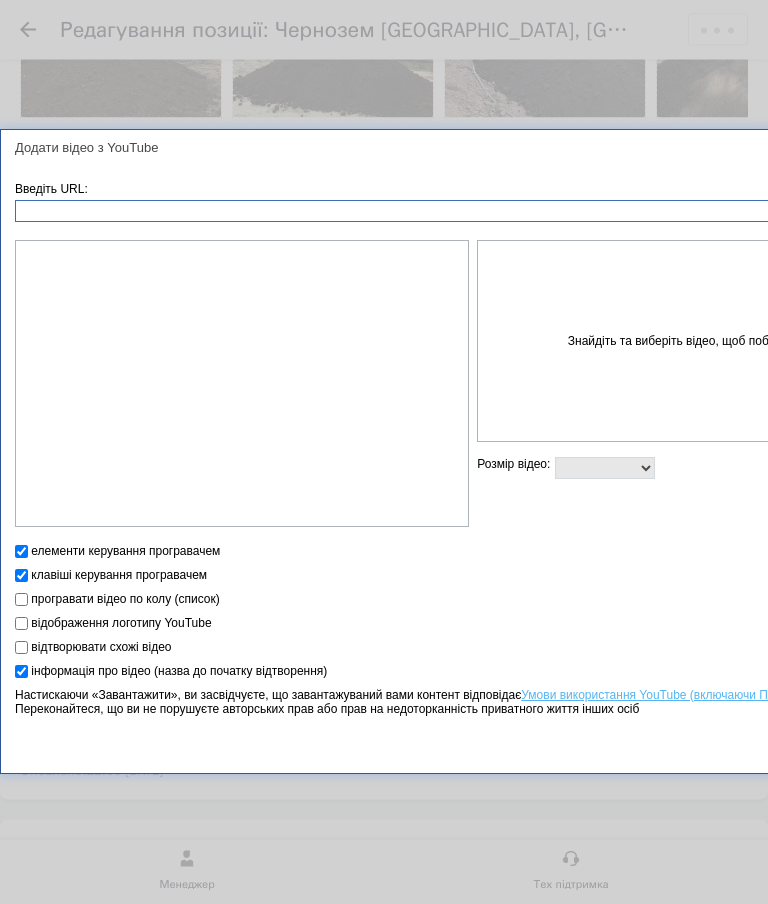 click on "Введіть URL:" at bounding box center (472, 212) 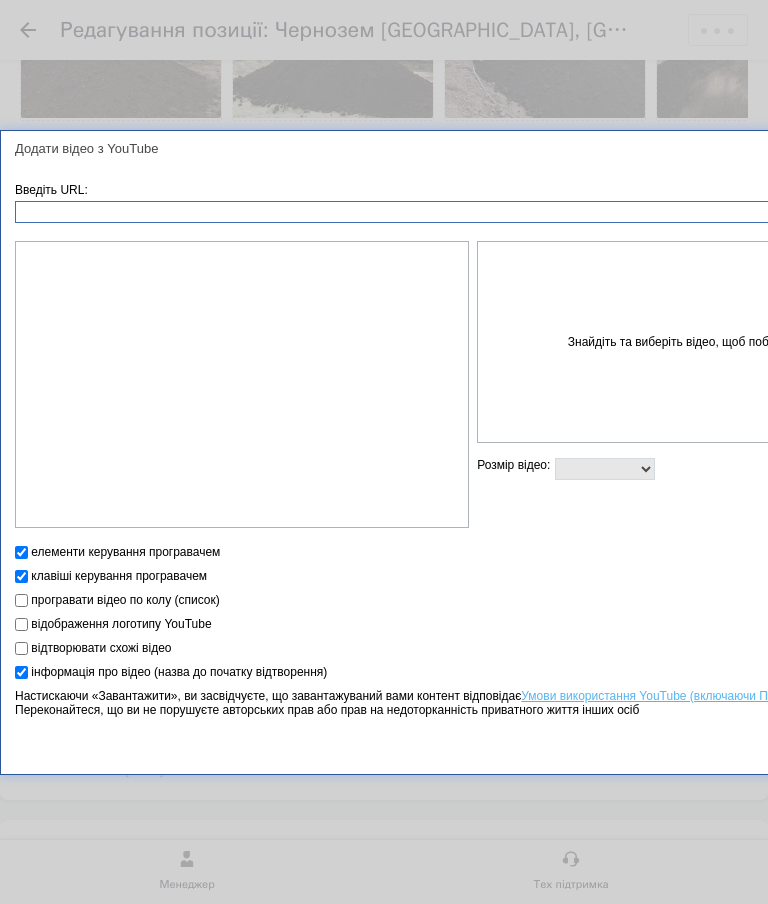 click on "Введіть URL:" at bounding box center [472, 212] 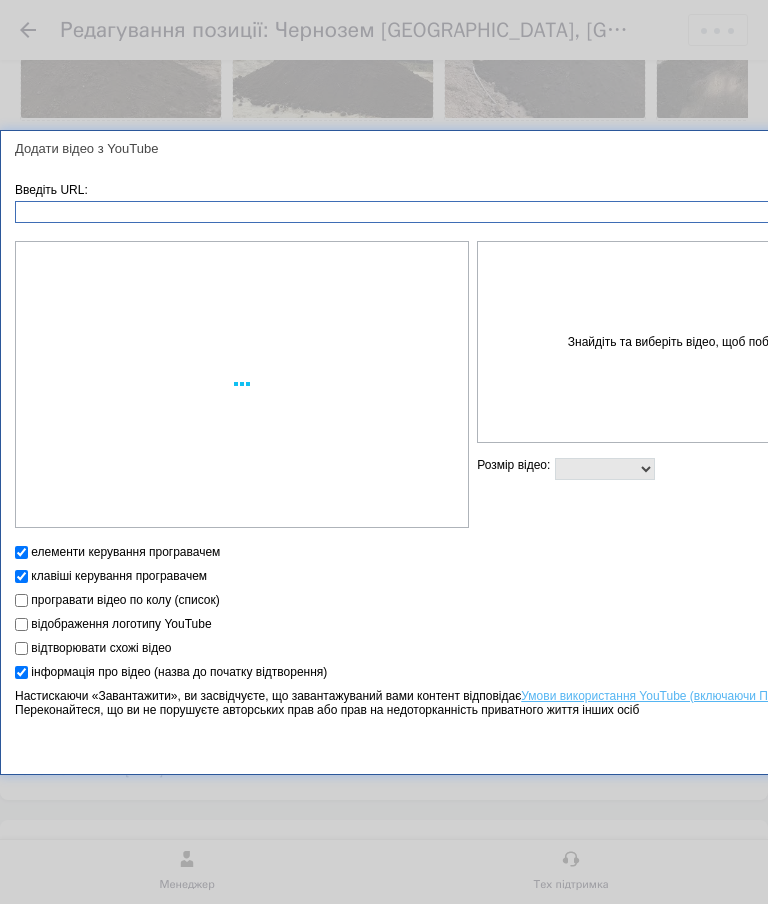 type on "https://youtu.be/8RIcOsDAz1U?si=IC-ls7hG-Ef5IyMi" 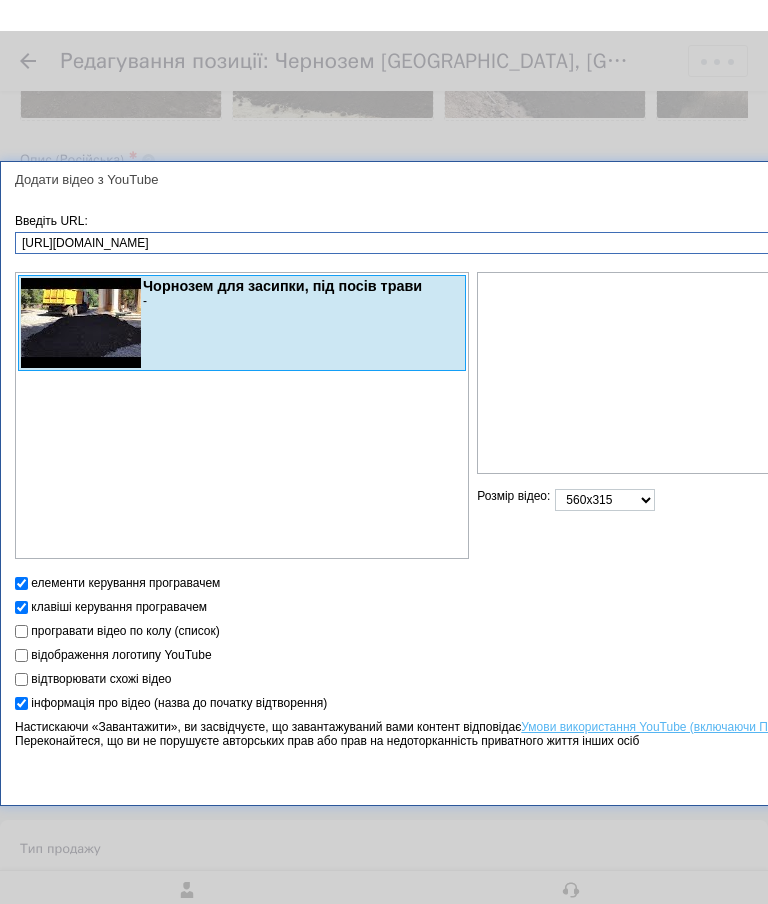 scroll, scrollTop: 429, scrollLeft: 0, axis: vertical 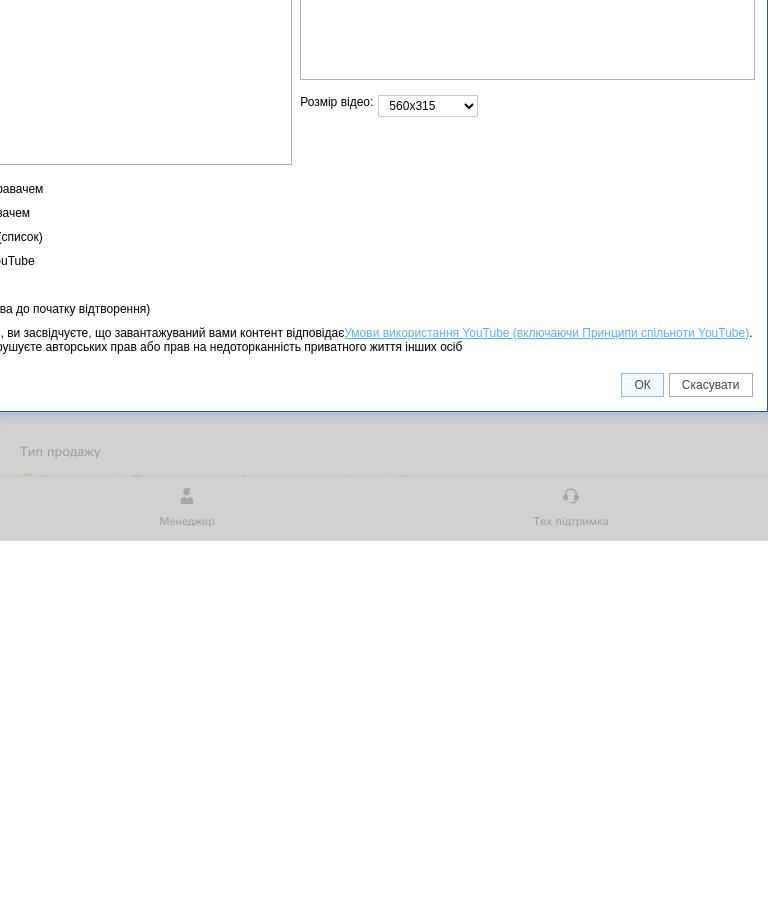 click on "ОК" at bounding box center [642, 748] 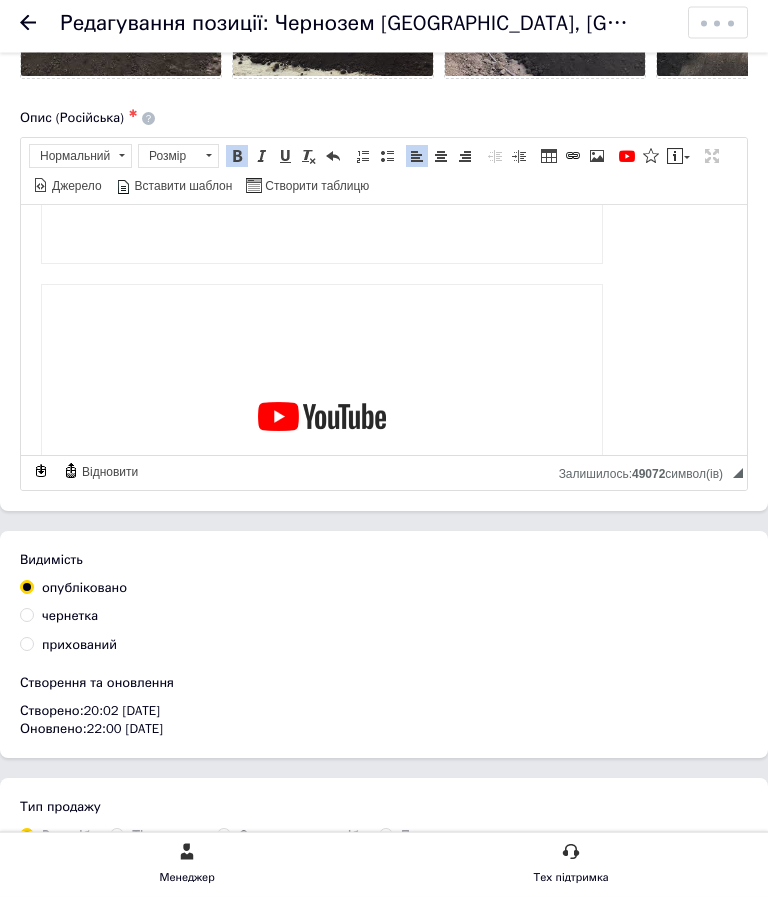 scroll, scrollTop: 2317, scrollLeft: 0, axis: vertical 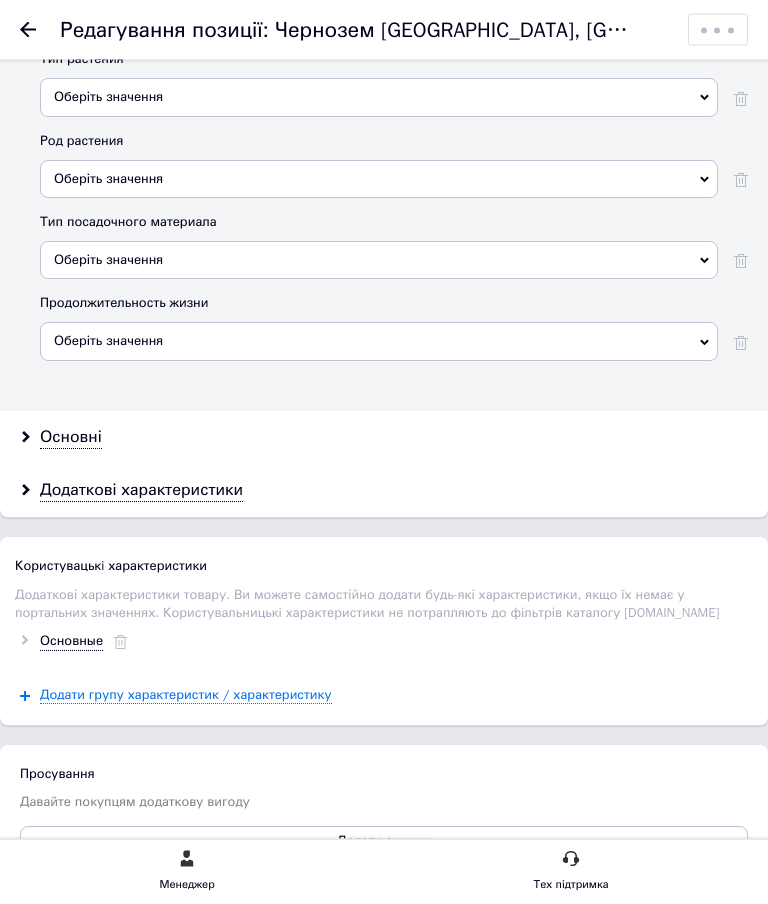 click on "Зберегти зміни" at bounding box center [88, 1453] 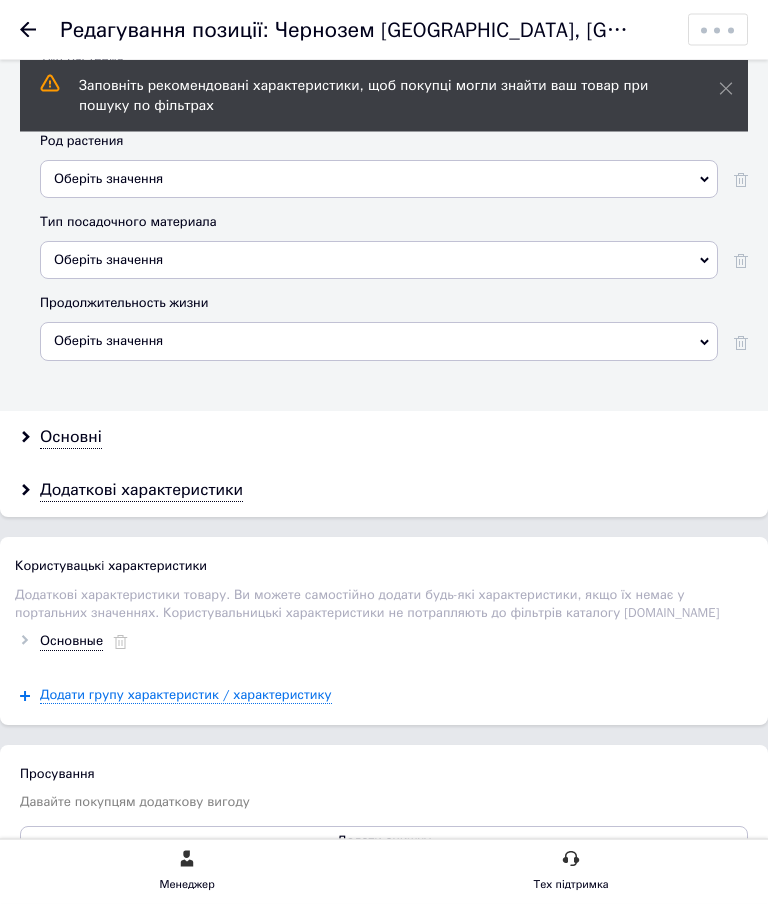scroll, scrollTop: 2908, scrollLeft: 0, axis: vertical 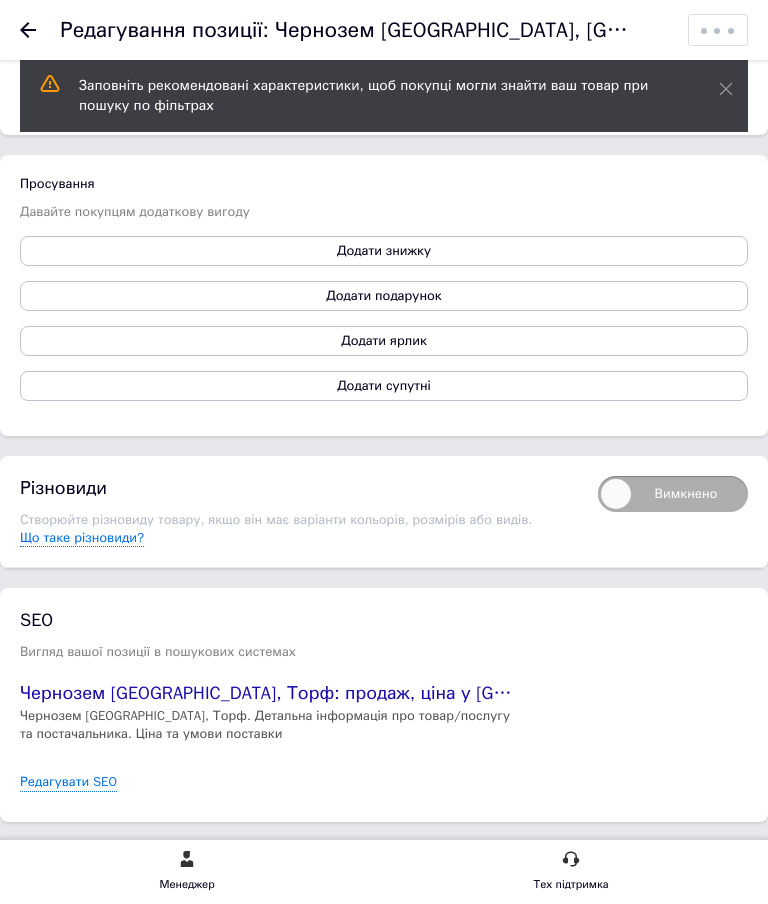 click on "Зберегти зміни" at bounding box center (384, 862) 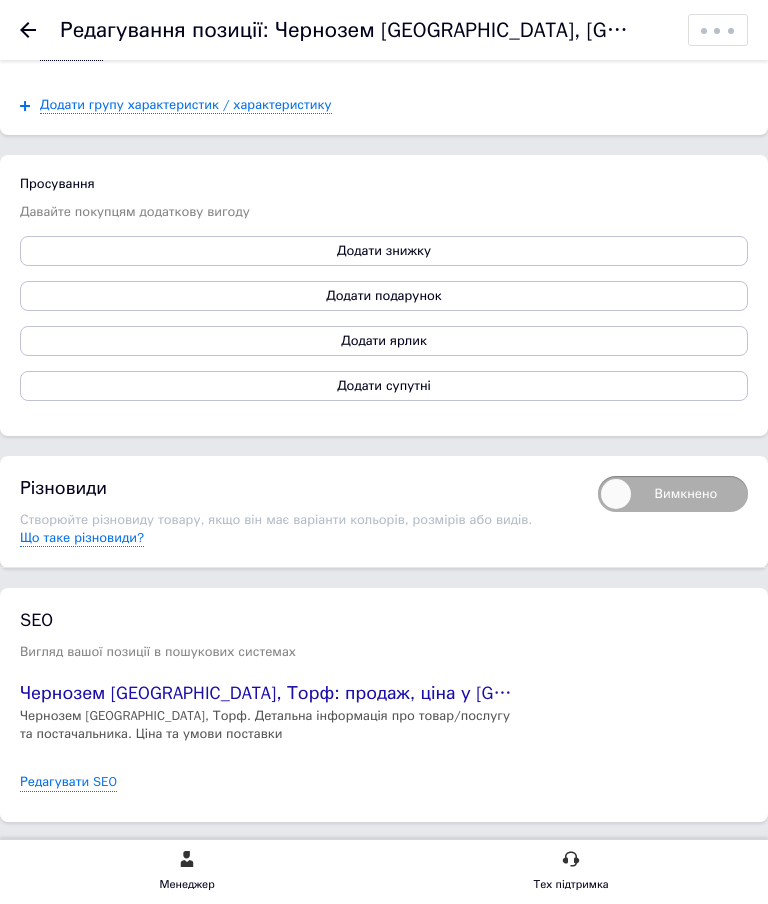 click on "Зберегти зміни" at bounding box center (88, 862) 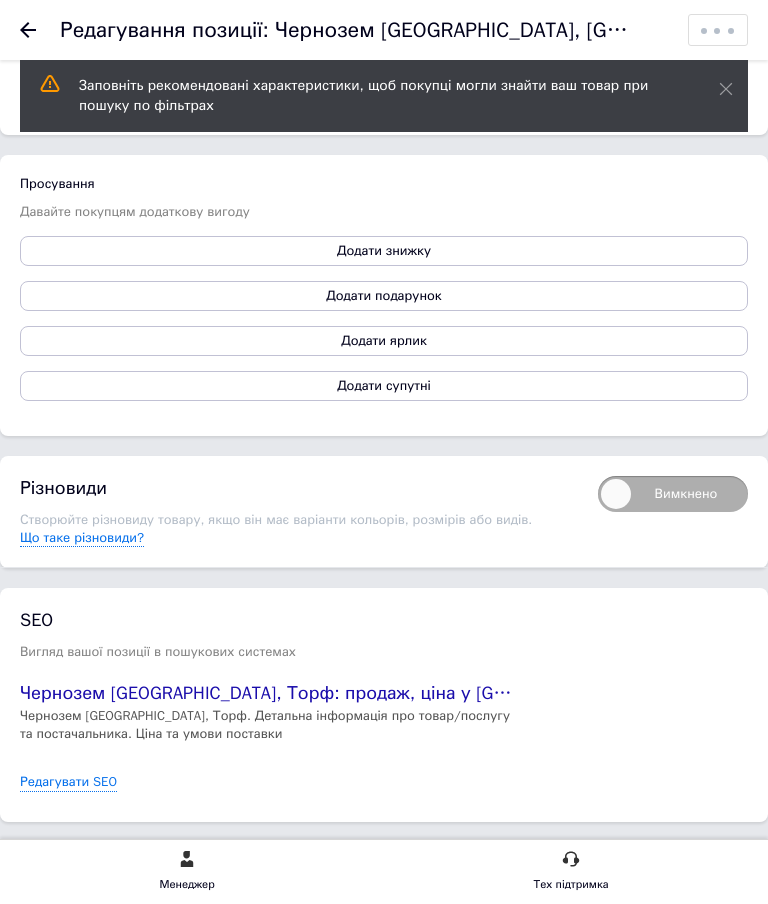 click 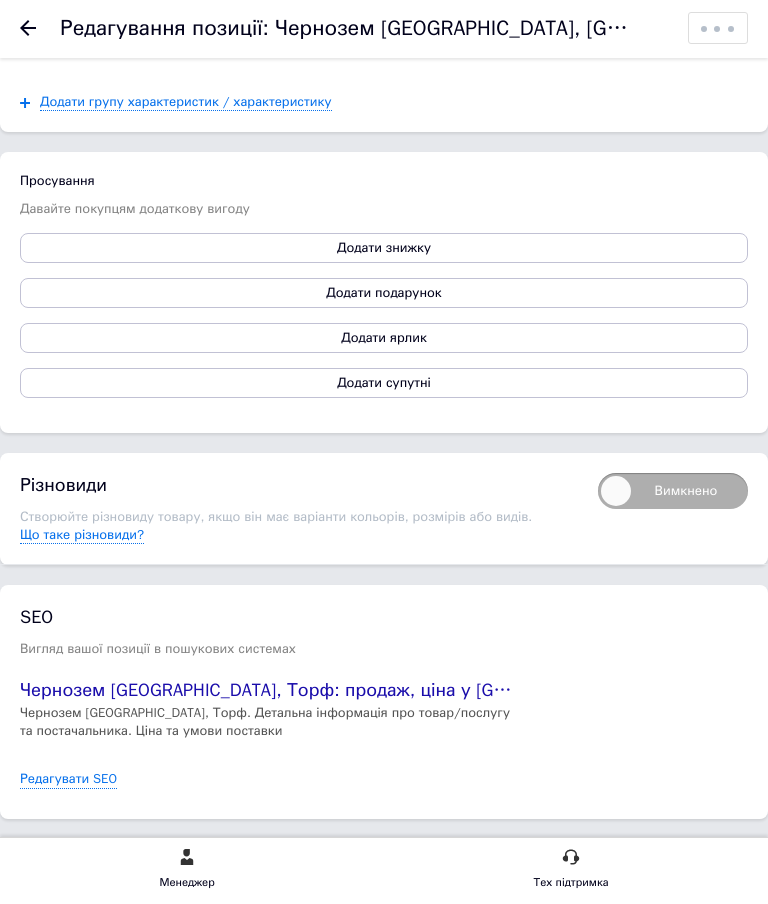 scroll, scrollTop: 2908, scrollLeft: 0, axis: vertical 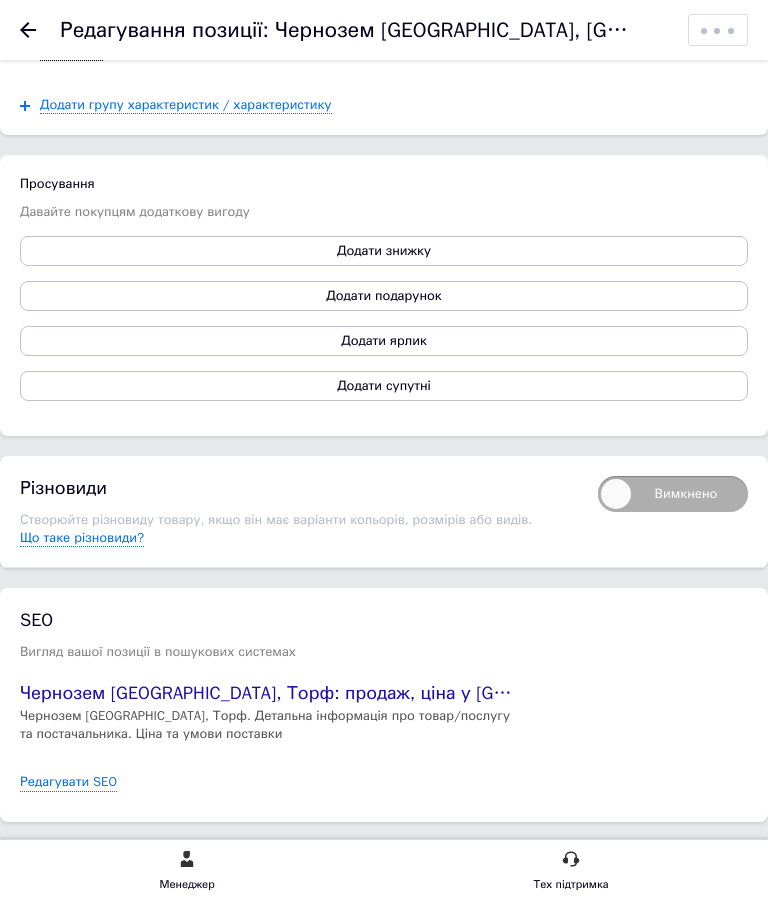 click on "Зберегти зміни" at bounding box center [88, 862] 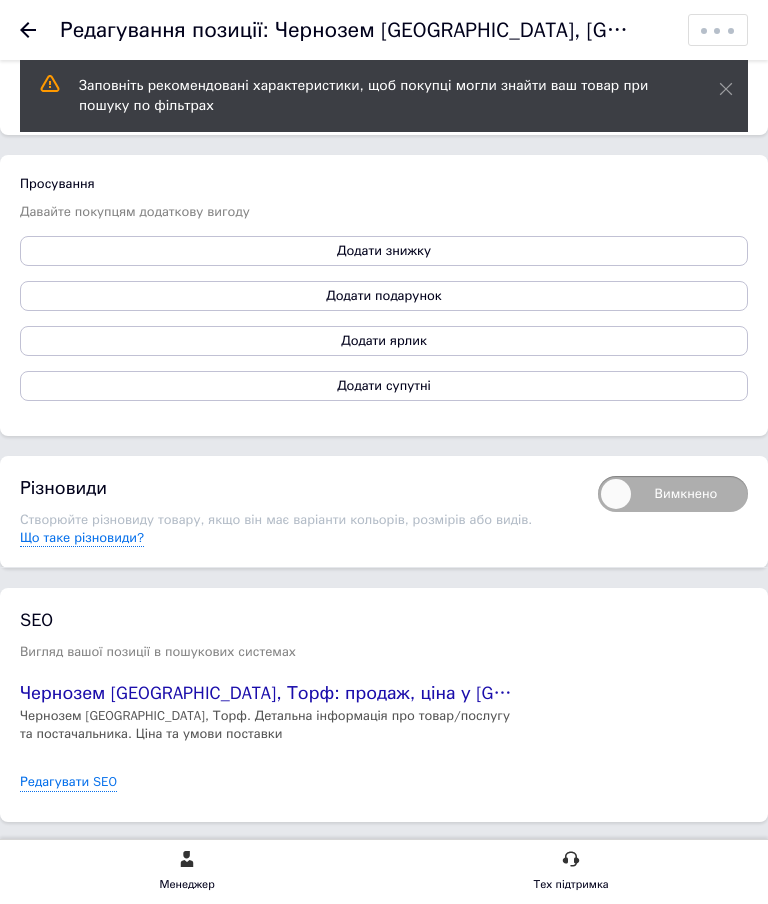 click 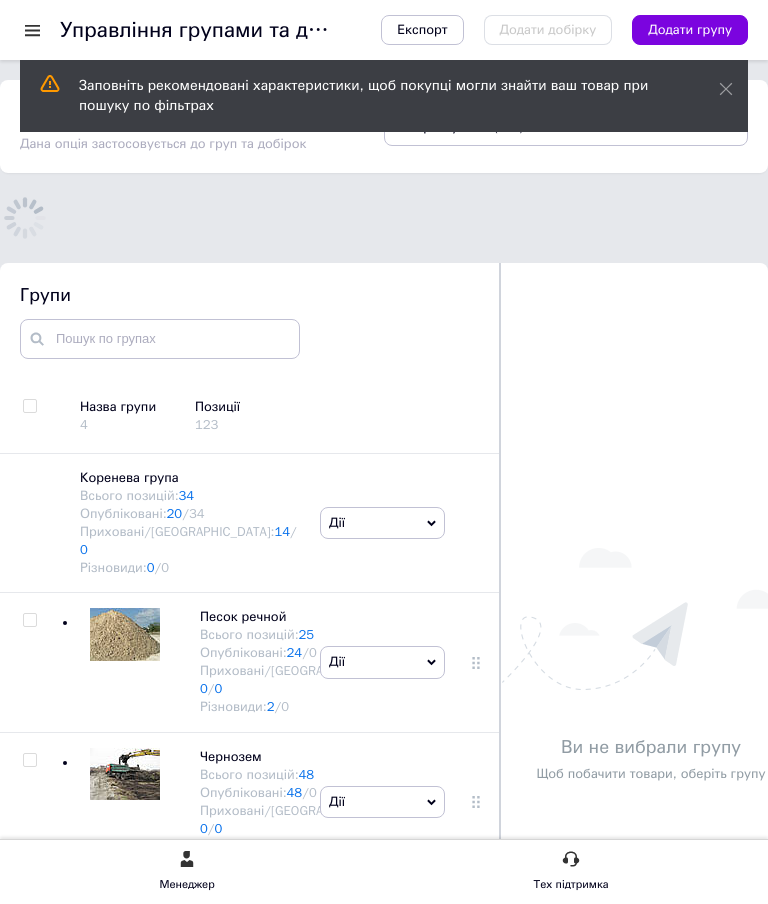 scroll, scrollTop: 37, scrollLeft: 0, axis: vertical 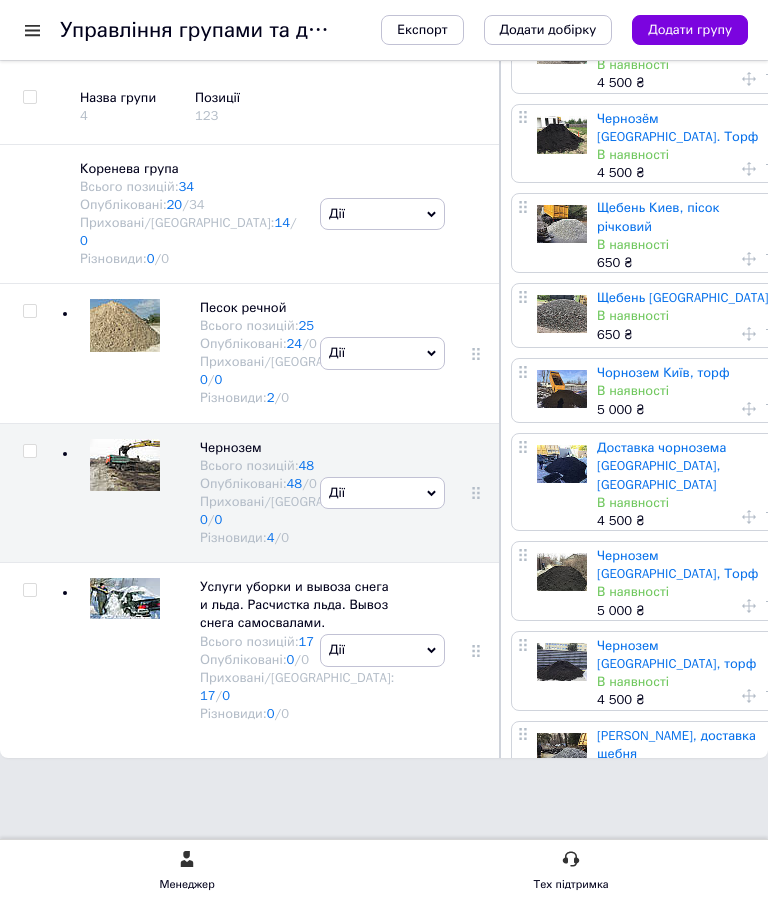 click at bounding box center [562, 662] 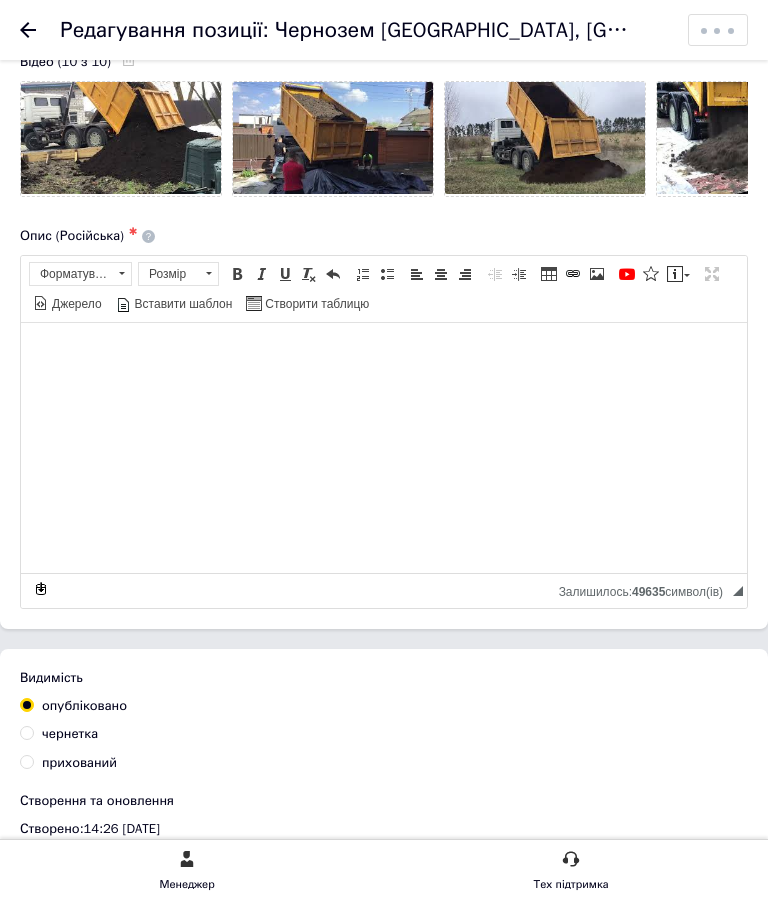 scroll, scrollTop: 247, scrollLeft: 0, axis: vertical 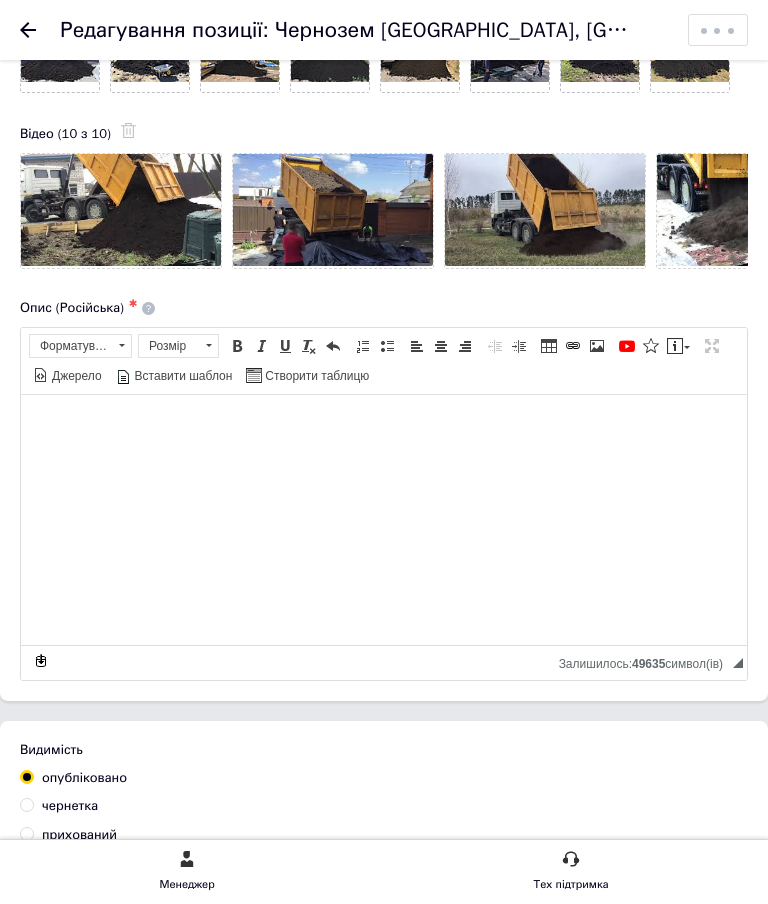 click on "4500" at bounding box center [65, 1113] 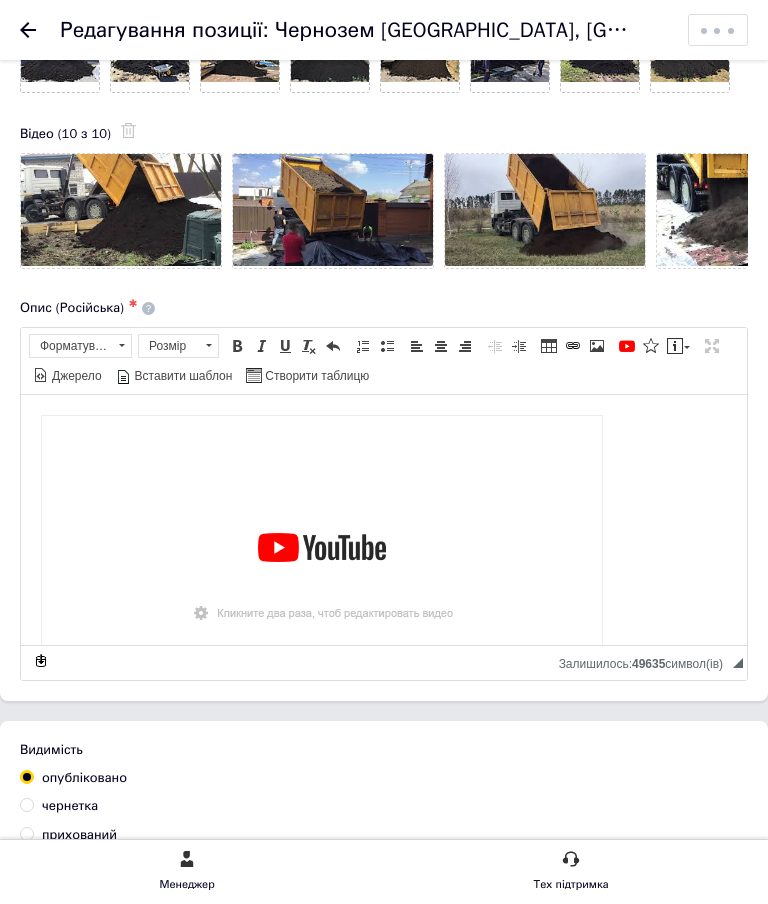 scroll, scrollTop: 980, scrollLeft: 0, axis: vertical 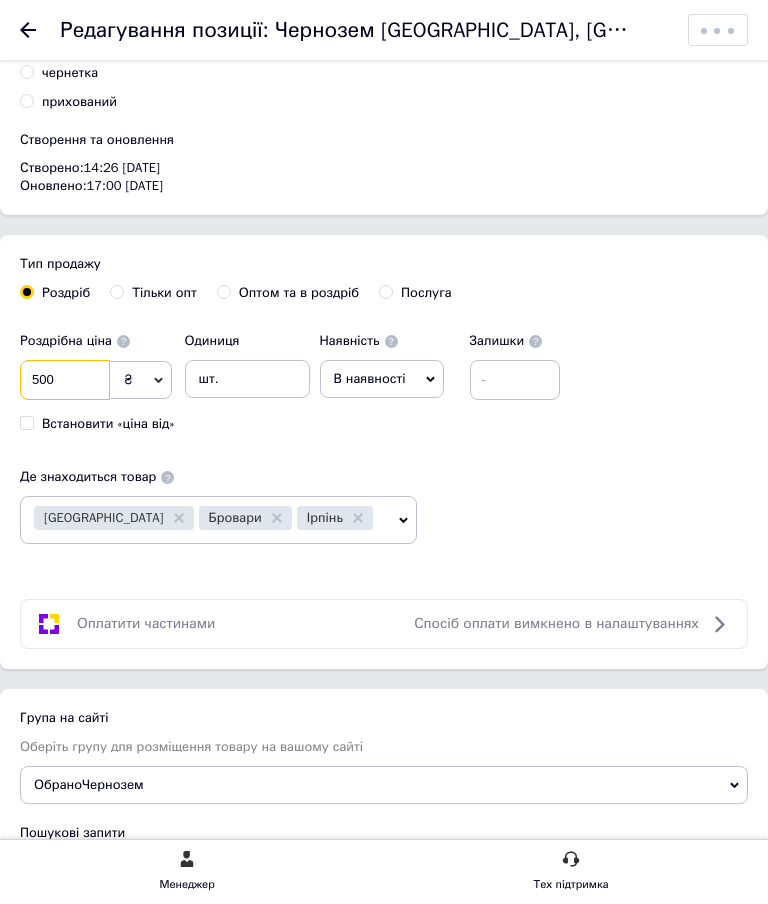 type on "5000" 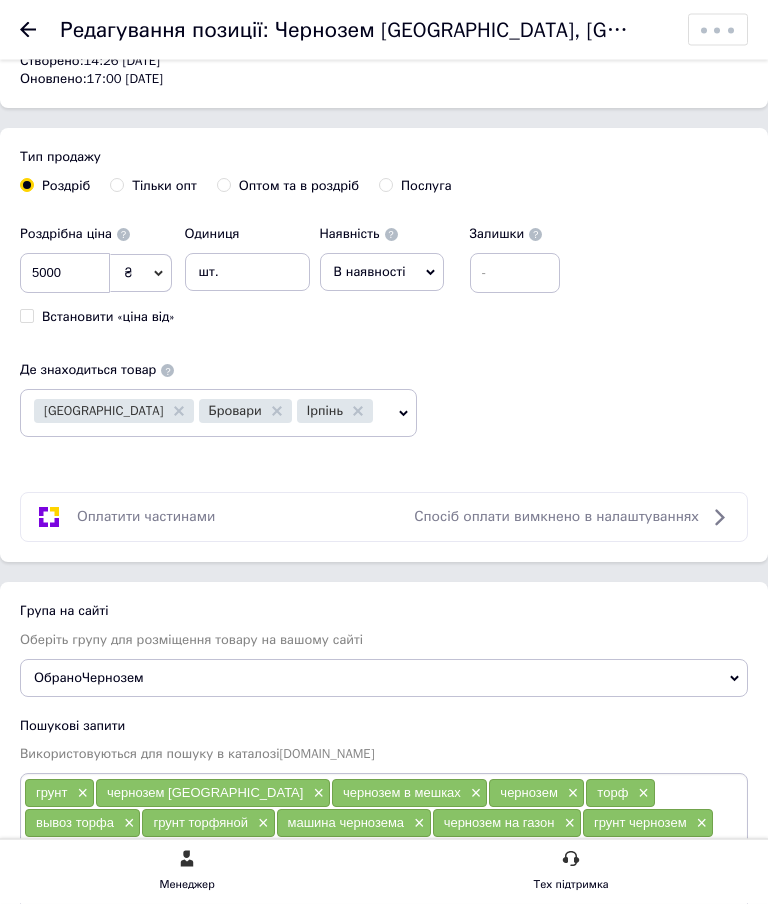 scroll, scrollTop: 1089, scrollLeft: 0, axis: vertical 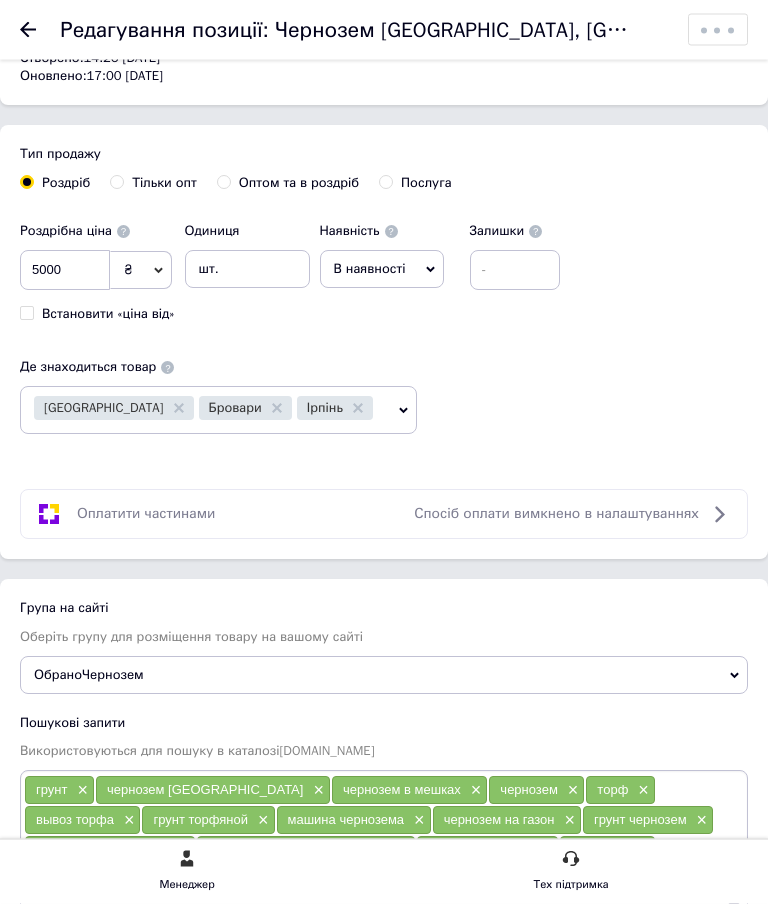 click on "Бровари" at bounding box center [245, 409] 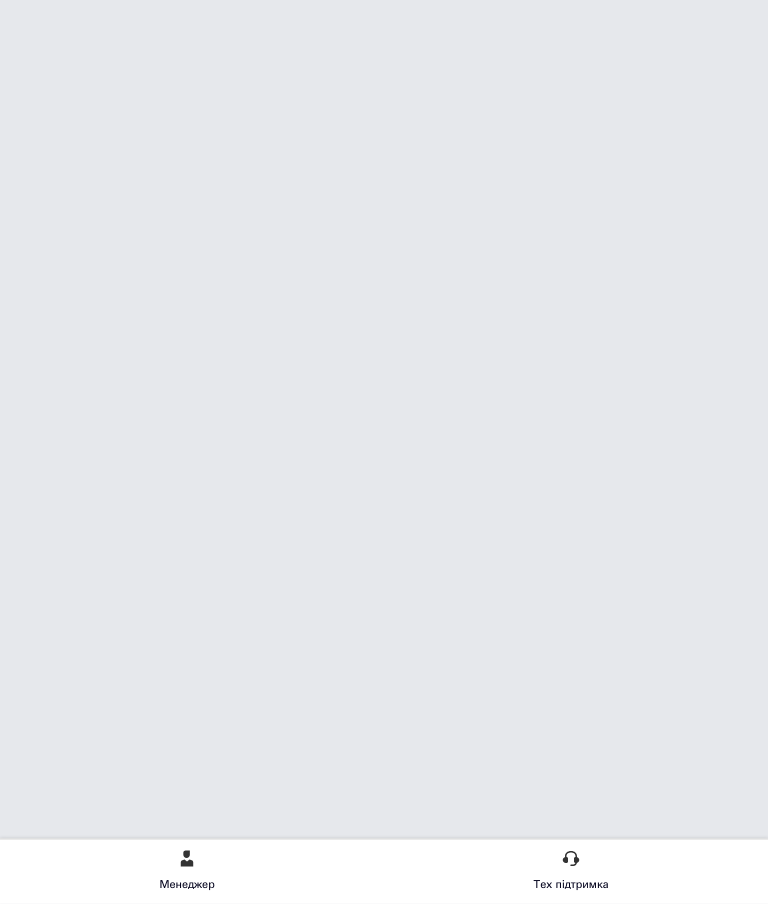 click on "Менеджер Тех підтримка" at bounding box center (384, 33) 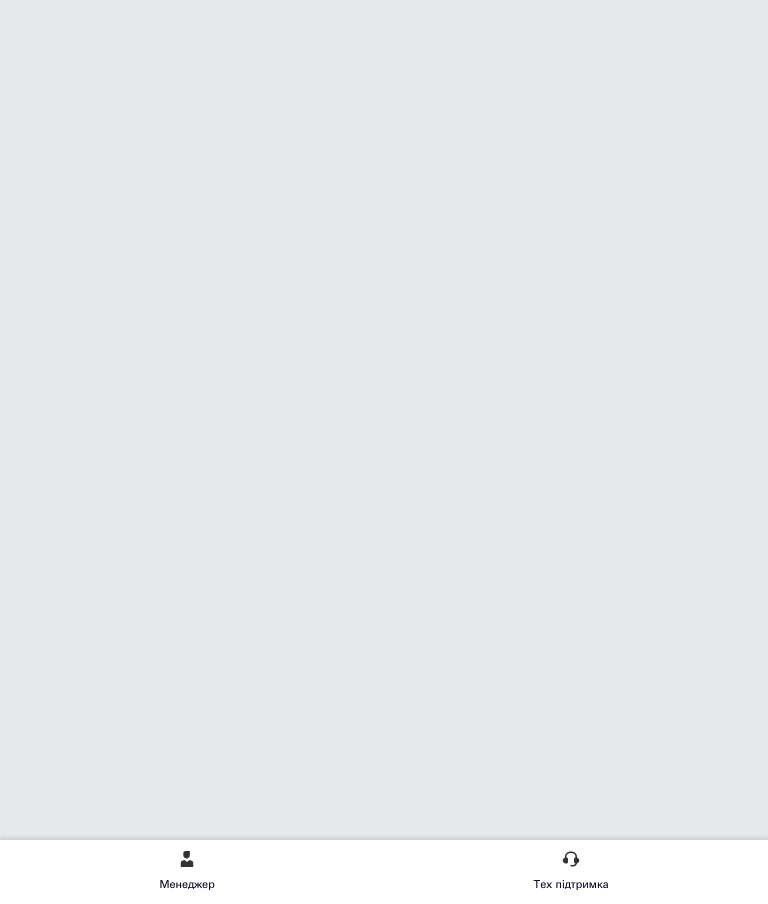 click on "Менеджер Тех підтримка" at bounding box center (384, 33) 